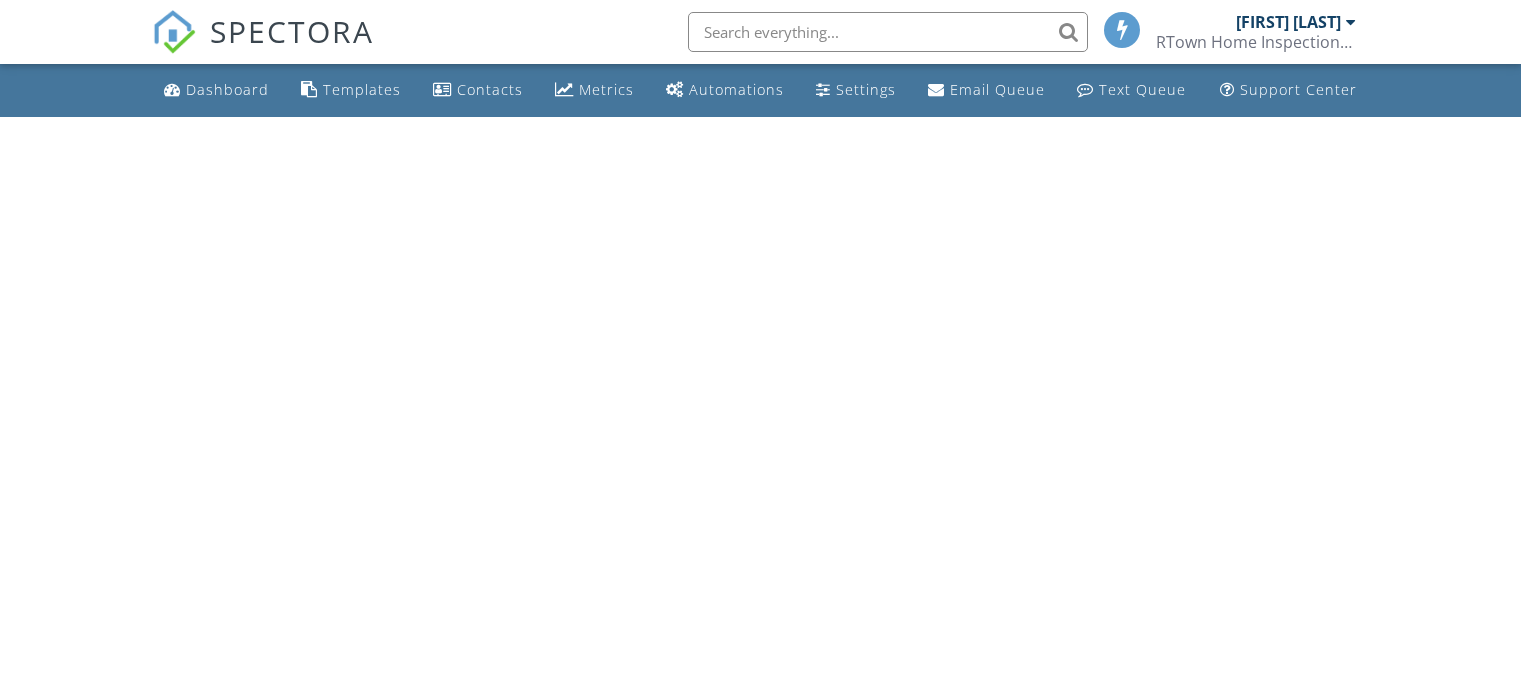 scroll, scrollTop: 0, scrollLeft: 0, axis: both 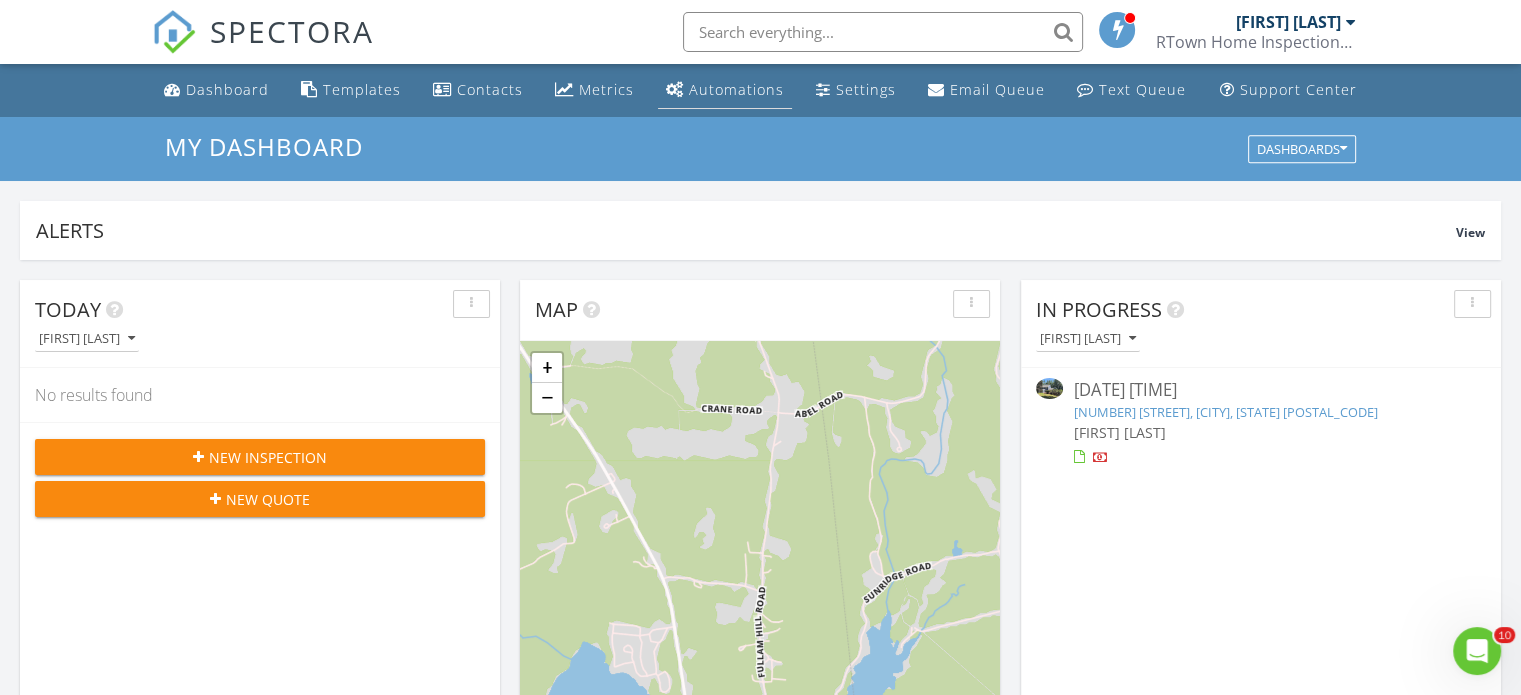 click on "Automations" at bounding box center (736, 89) 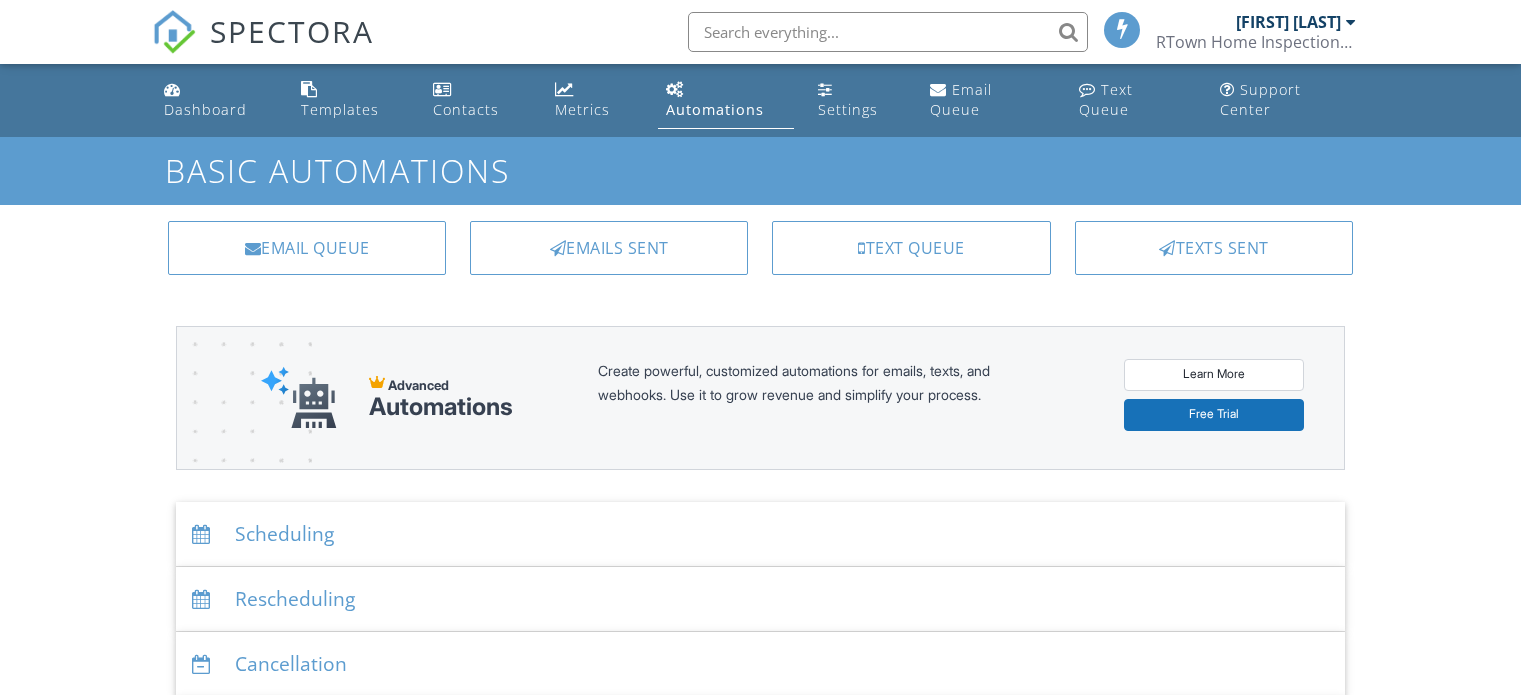 scroll, scrollTop: 0, scrollLeft: 0, axis: both 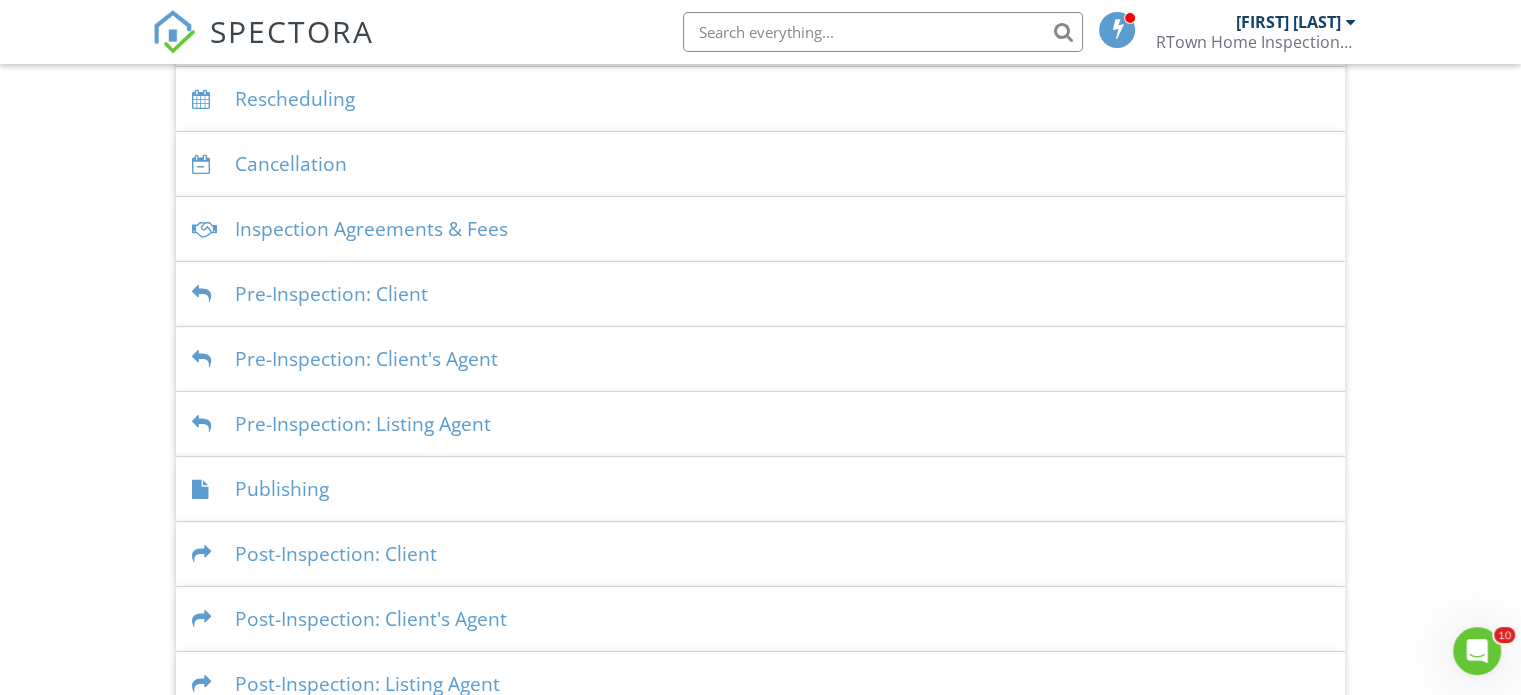 click on "Publishing" at bounding box center (760, 489) 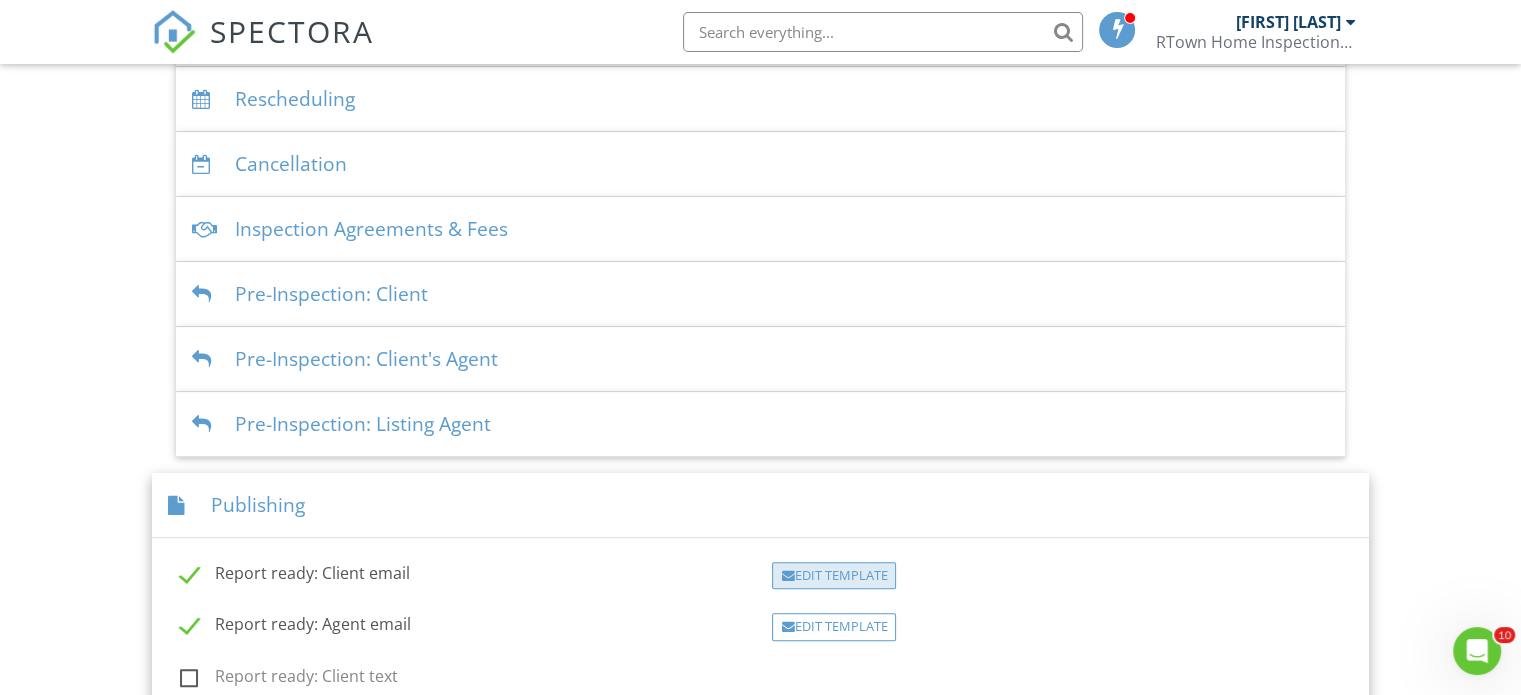 click on "Edit Template" at bounding box center [834, 576] 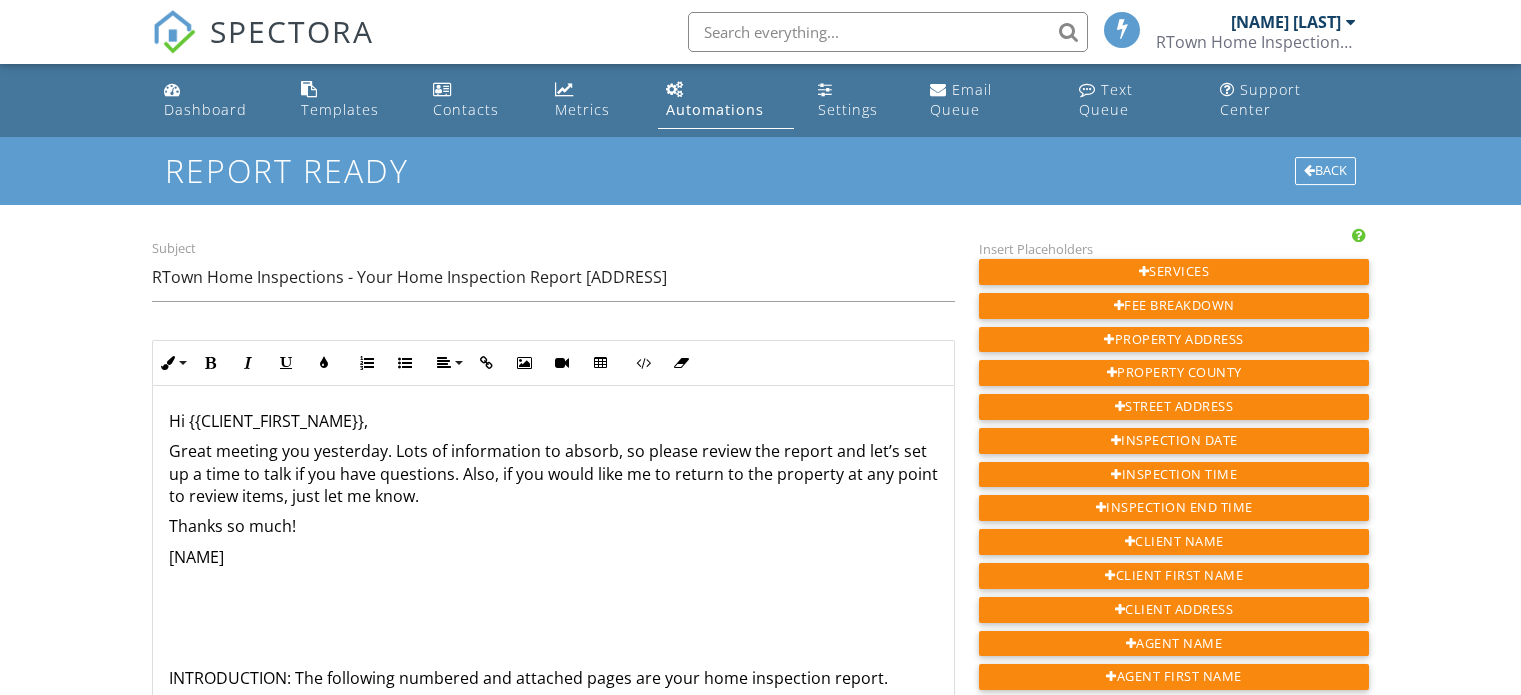 scroll, scrollTop: 0, scrollLeft: 0, axis: both 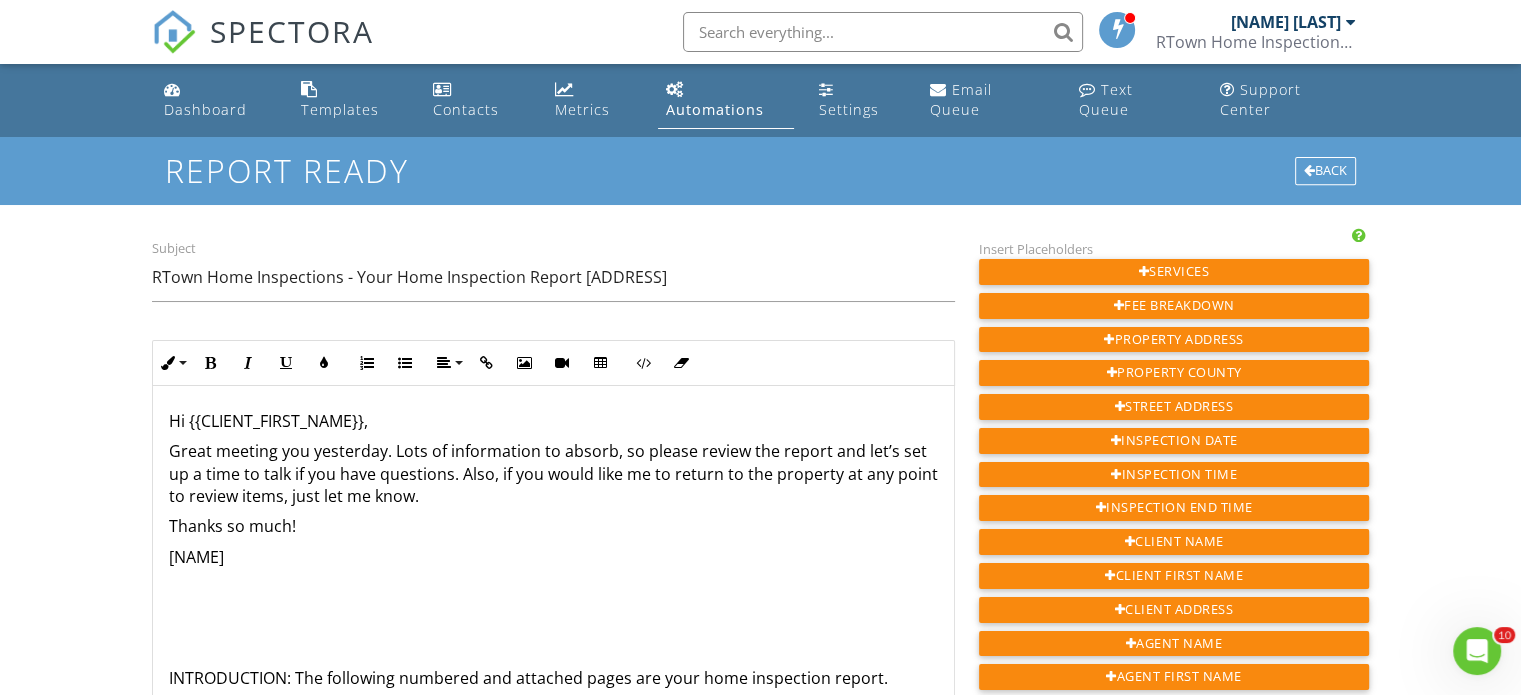 click on "Great meeting you yesterday. Lots of information to absorb, so please review the report and let’s set up a time to talk if you have questions. Also, if you would like me to return to the property at any point to review items, just let me know." at bounding box center (553, 473) 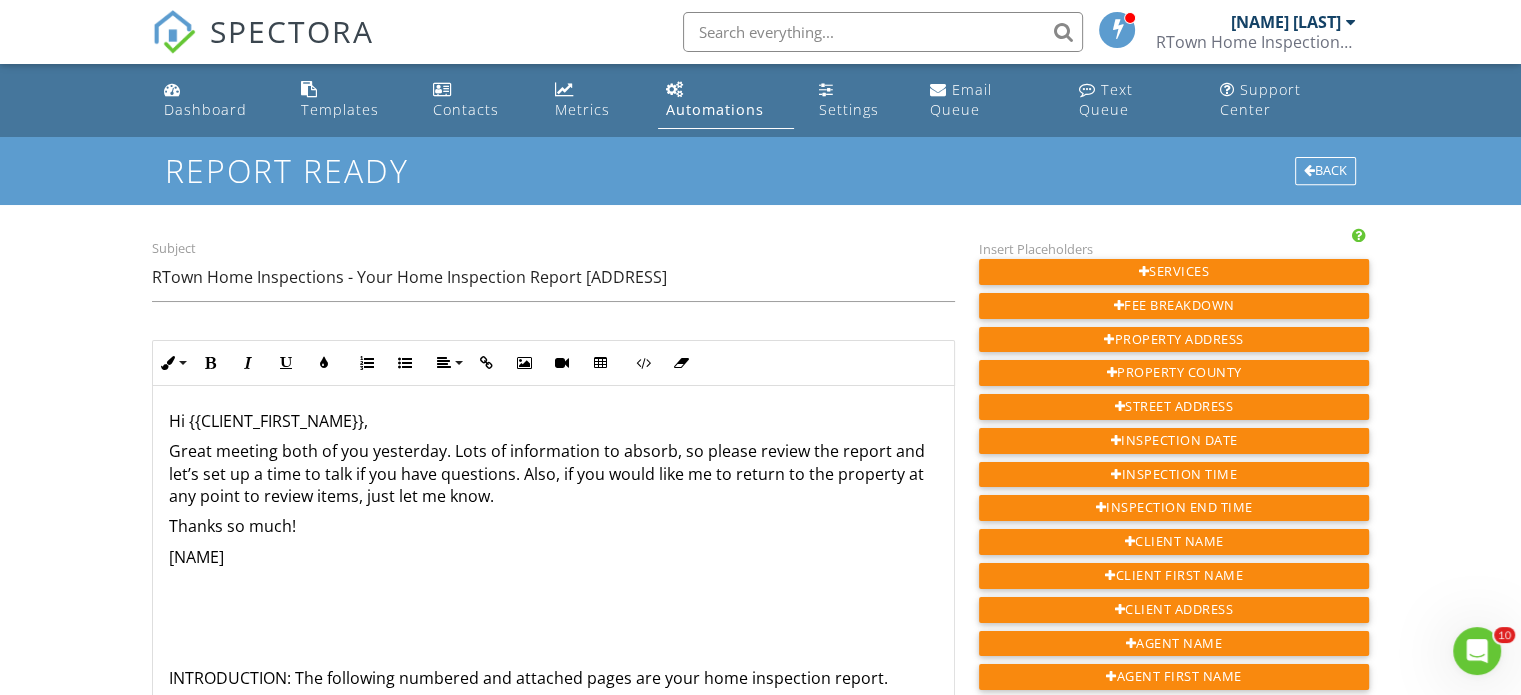 click on "Great meeting both of you yesterday. Lots of information to absorb, so please review the report and let’s set up a time to talk if you have questions. Also, if you would like me to return to the property at any point to review items, just let me know." at bounding box center (553, 473) 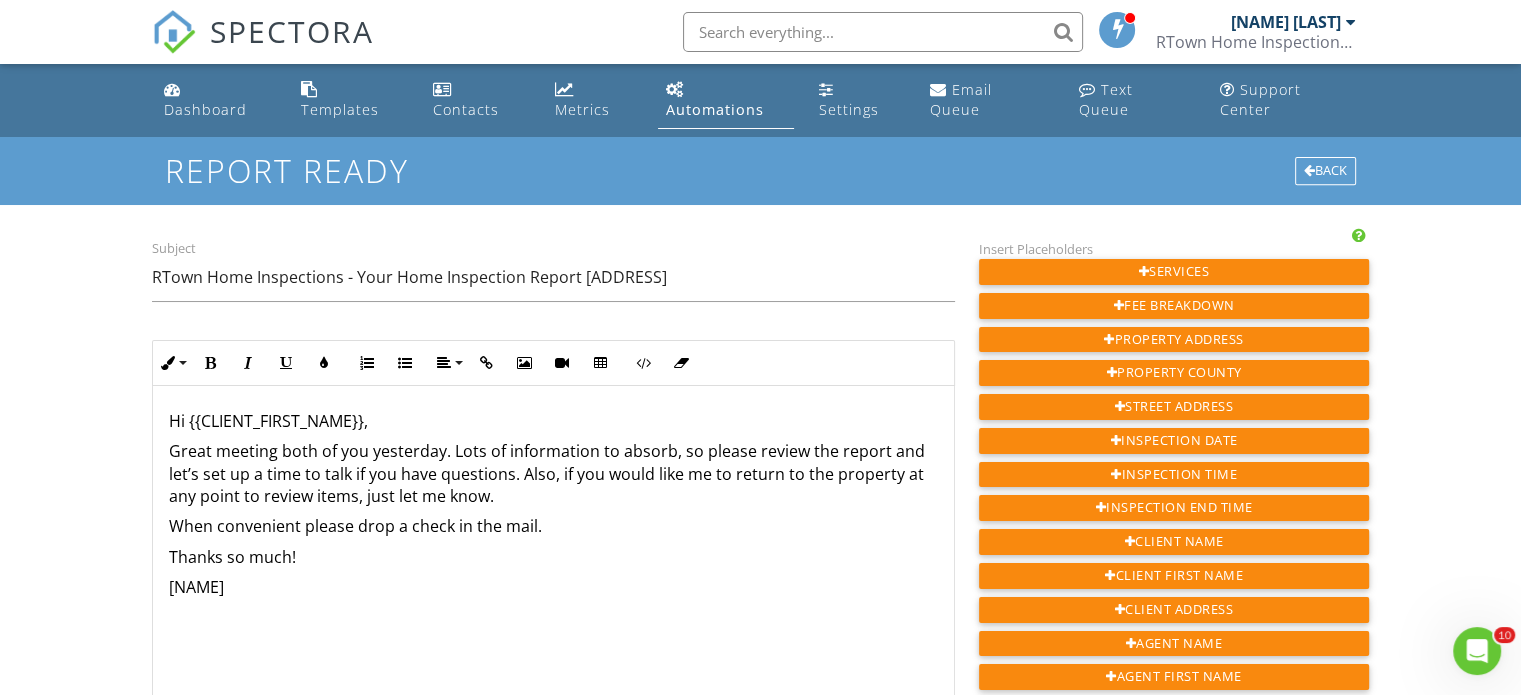click on "When convenient please drop a check in the mail." at bounding box center (553, 526) 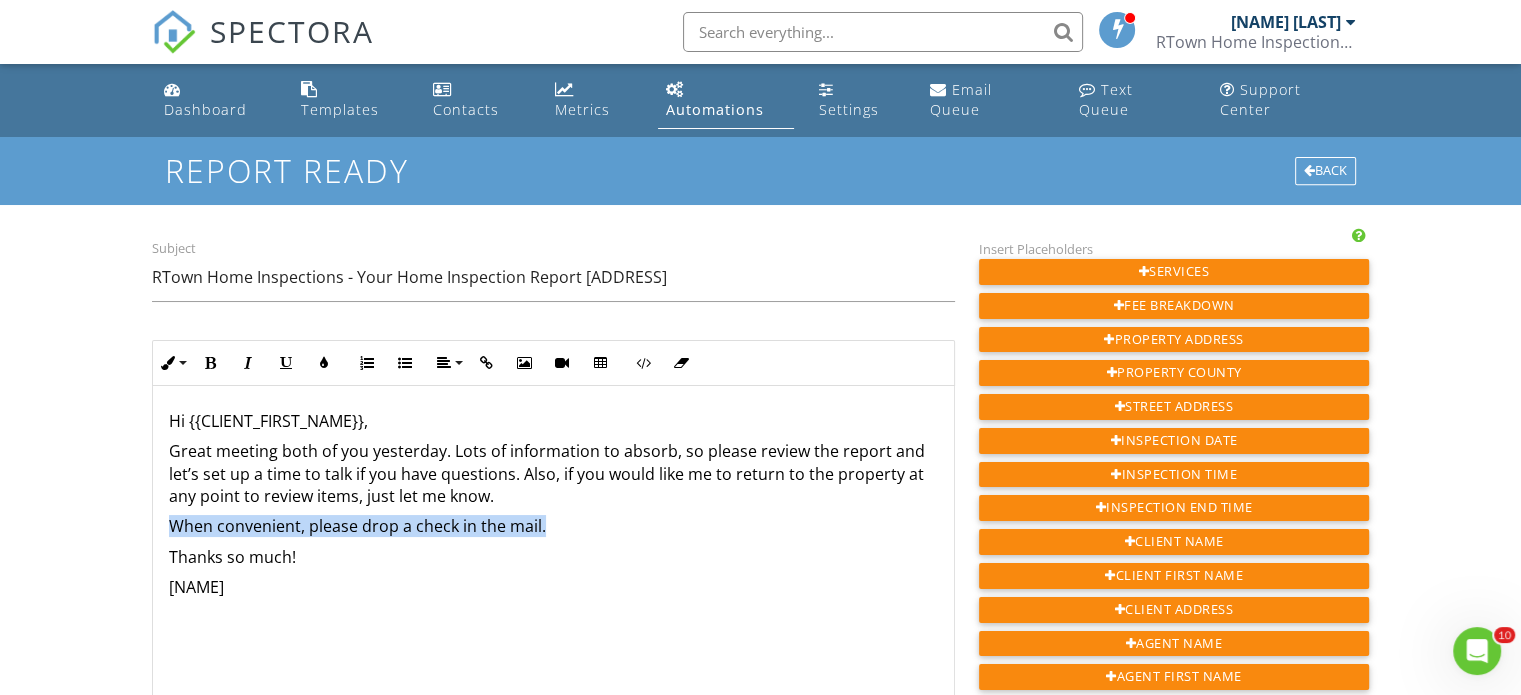 drag, startPoint x: 555, startPoint y: 502, endPoint x: 158, endPoint y: 516, distance: 397.24677 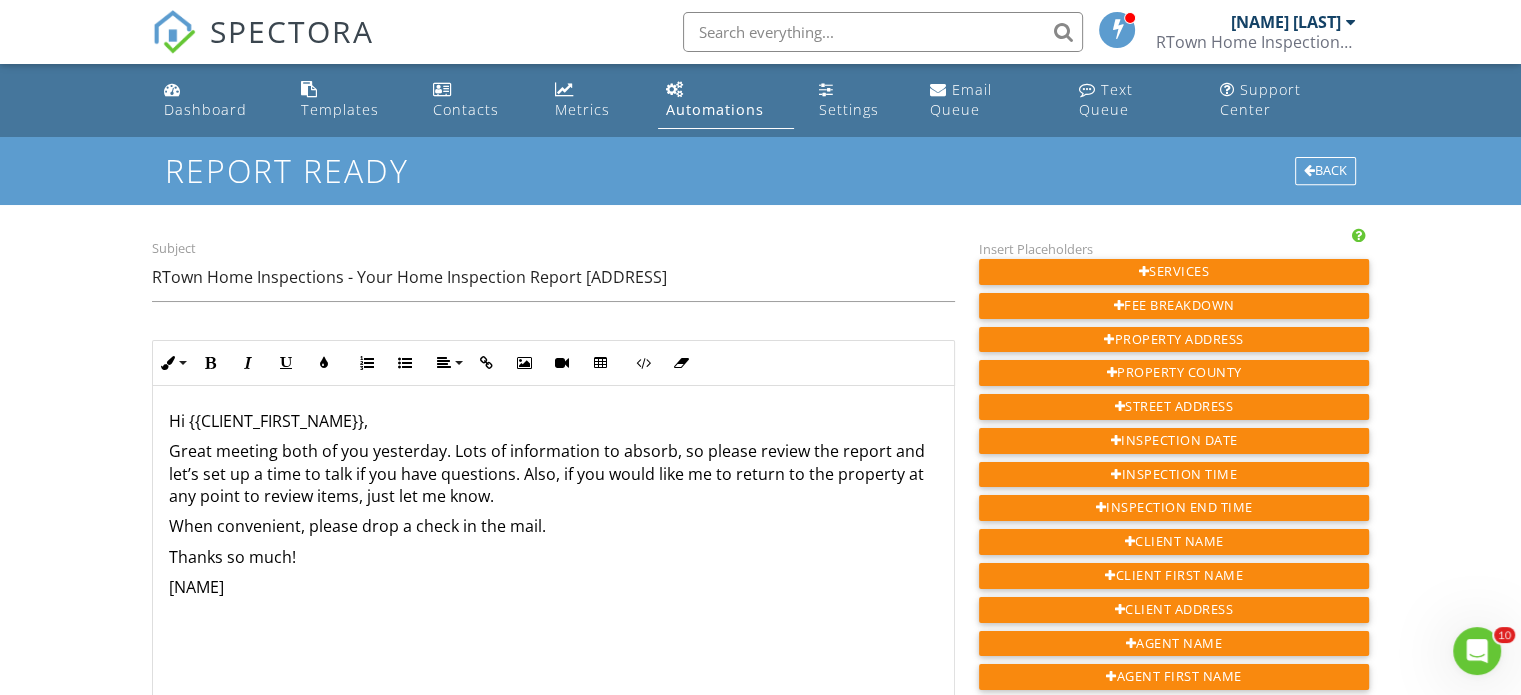 click on "Thanks so much!" at bounding box center [553, 557] 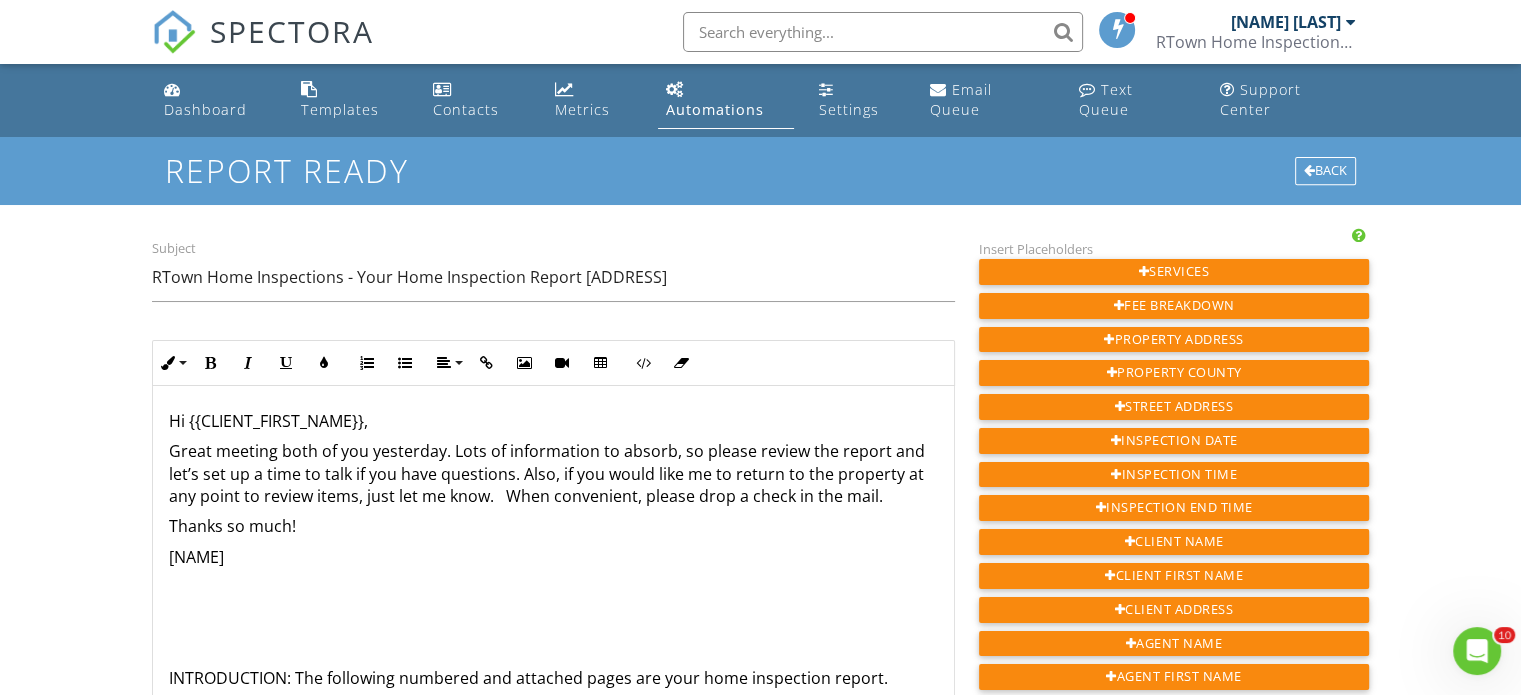 click on "Great meeting both of you yesterday. Lots of information to absorb, so please review the report and let’s set up a time to talk if you have questions. Also, if you would like me to return to the property at any point to review items, just let me know.   When convenient, please drop a check in the mail." at bounding box center (553, 473) 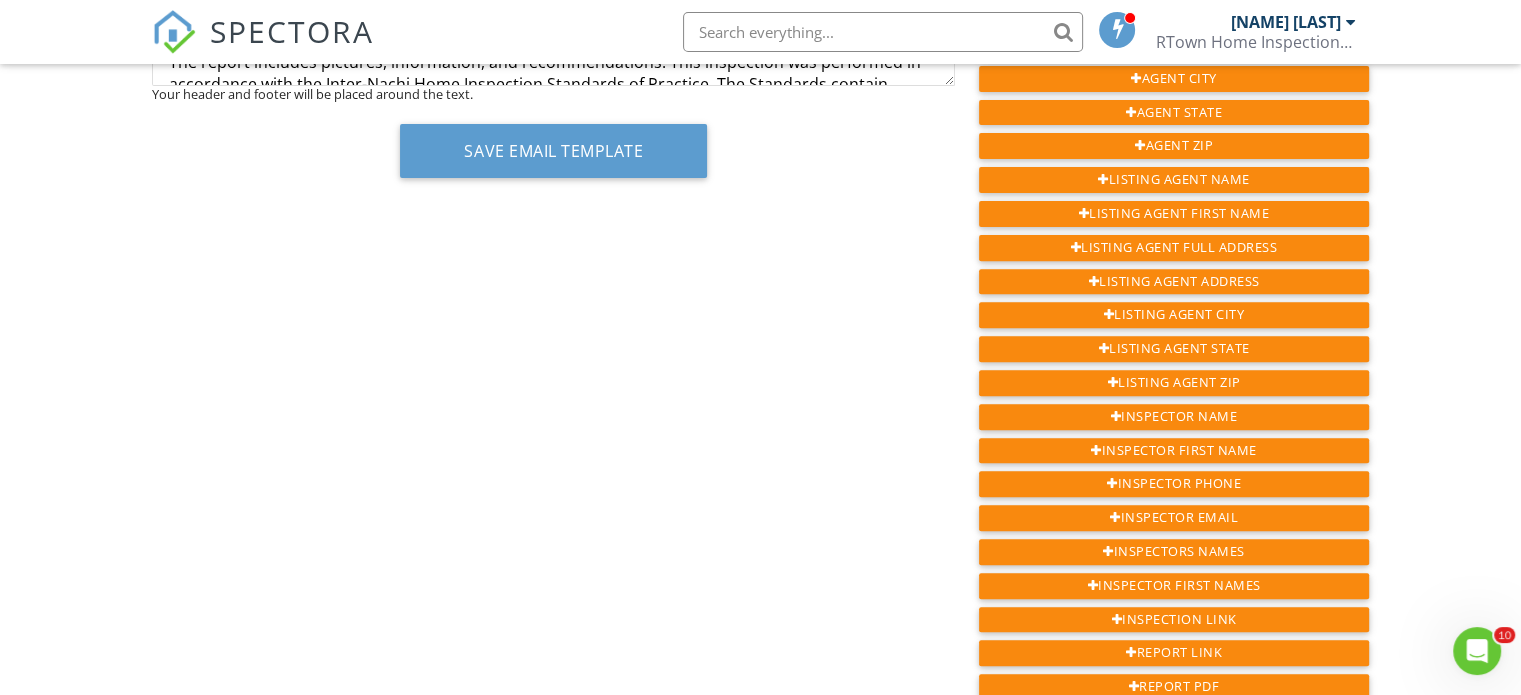 scroll, scrollTop: 702, scrollLeft: 0, axis: vertical 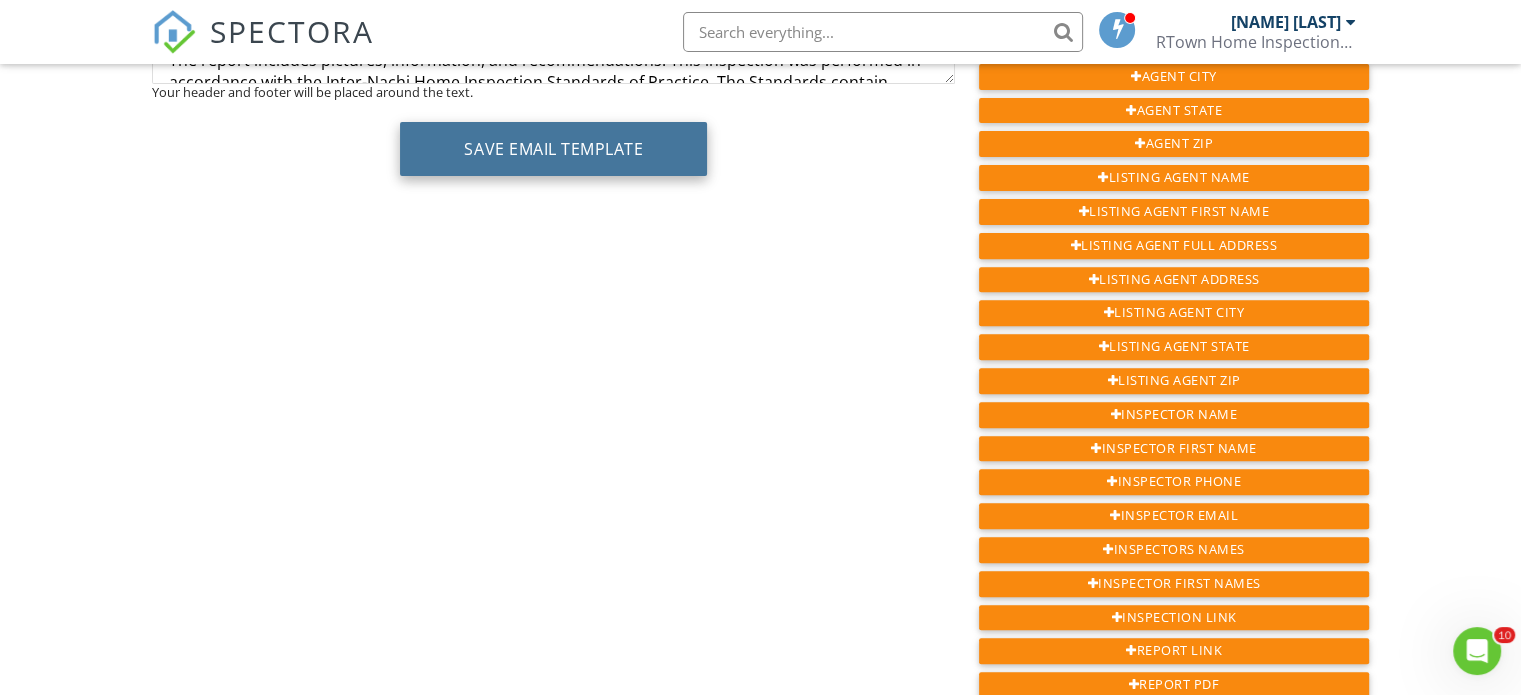click on "Save Email Template" at bounding box center [553, 149] 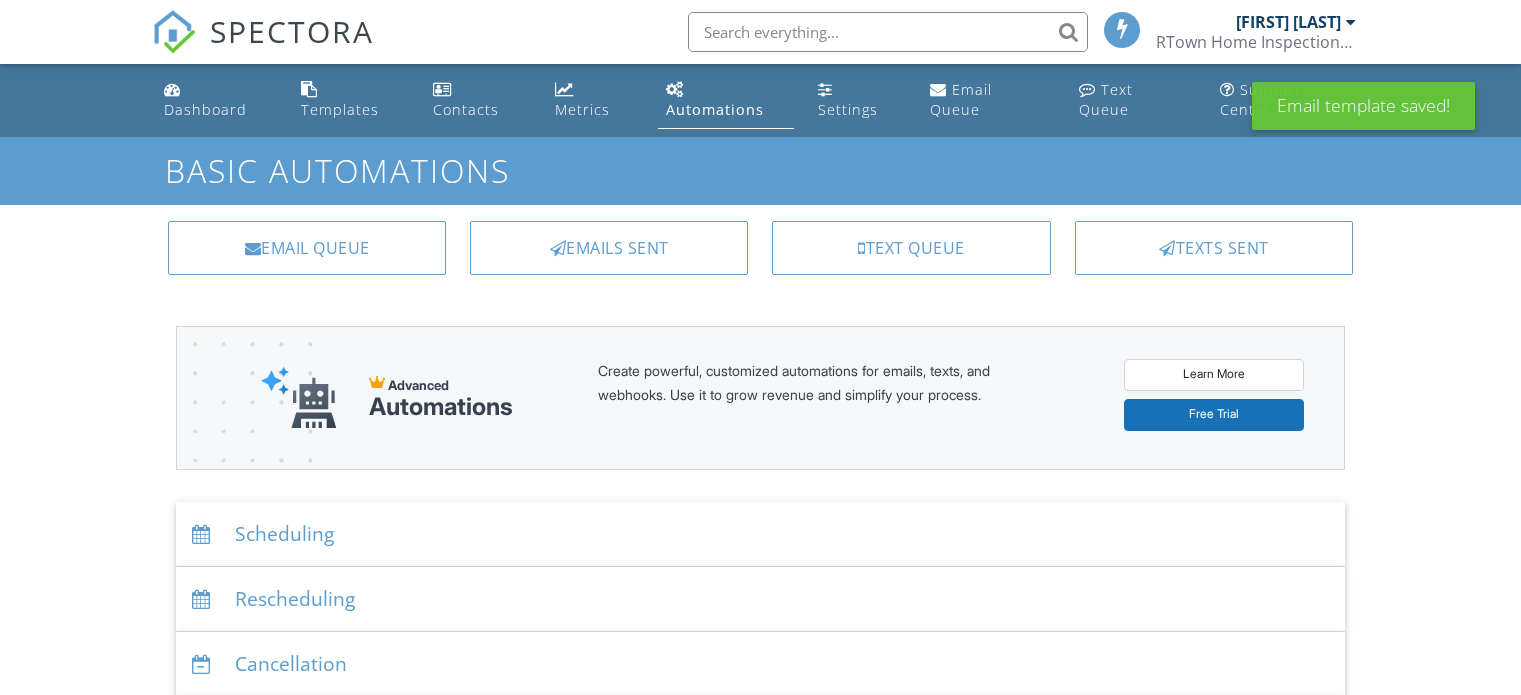 scroll, scrollTop: 0, scrollLeft: 0, axis: both 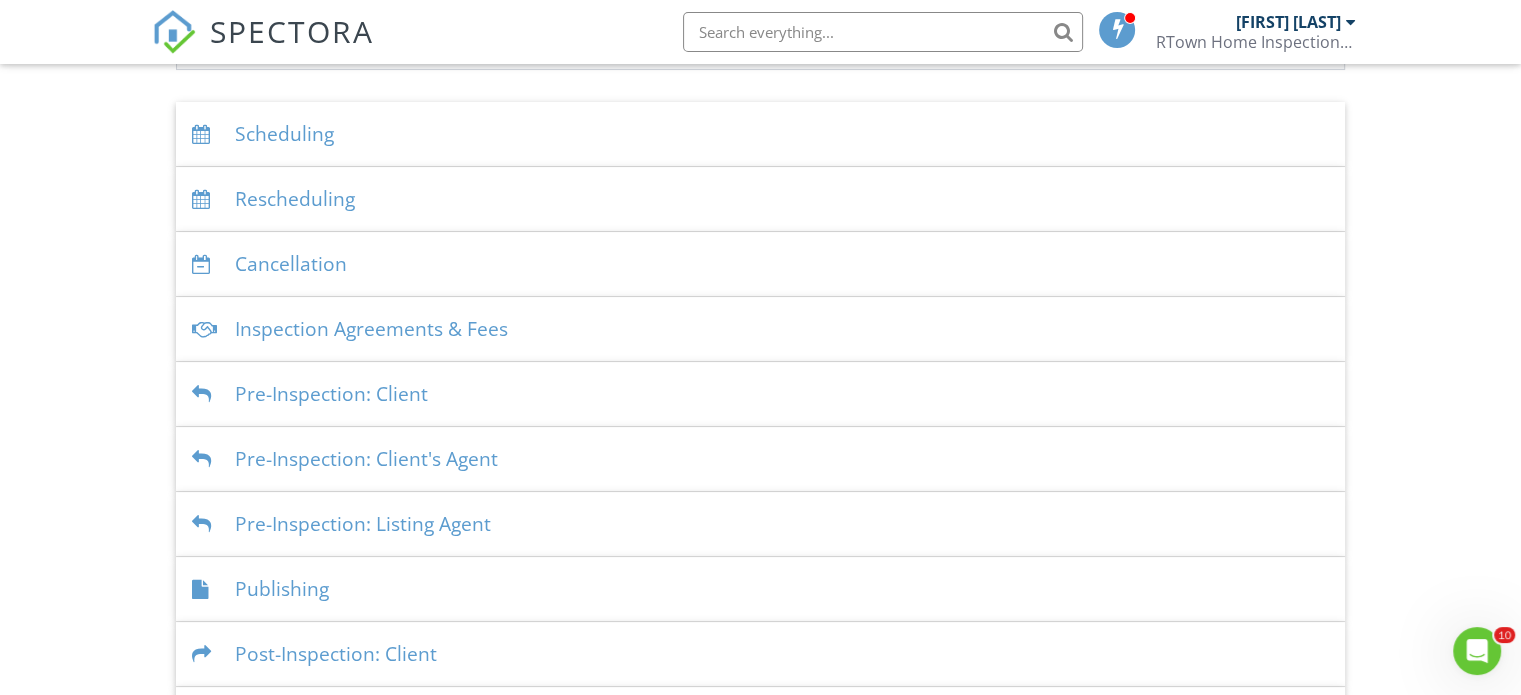 click on "Publishing" at bounding box center (760, 589) 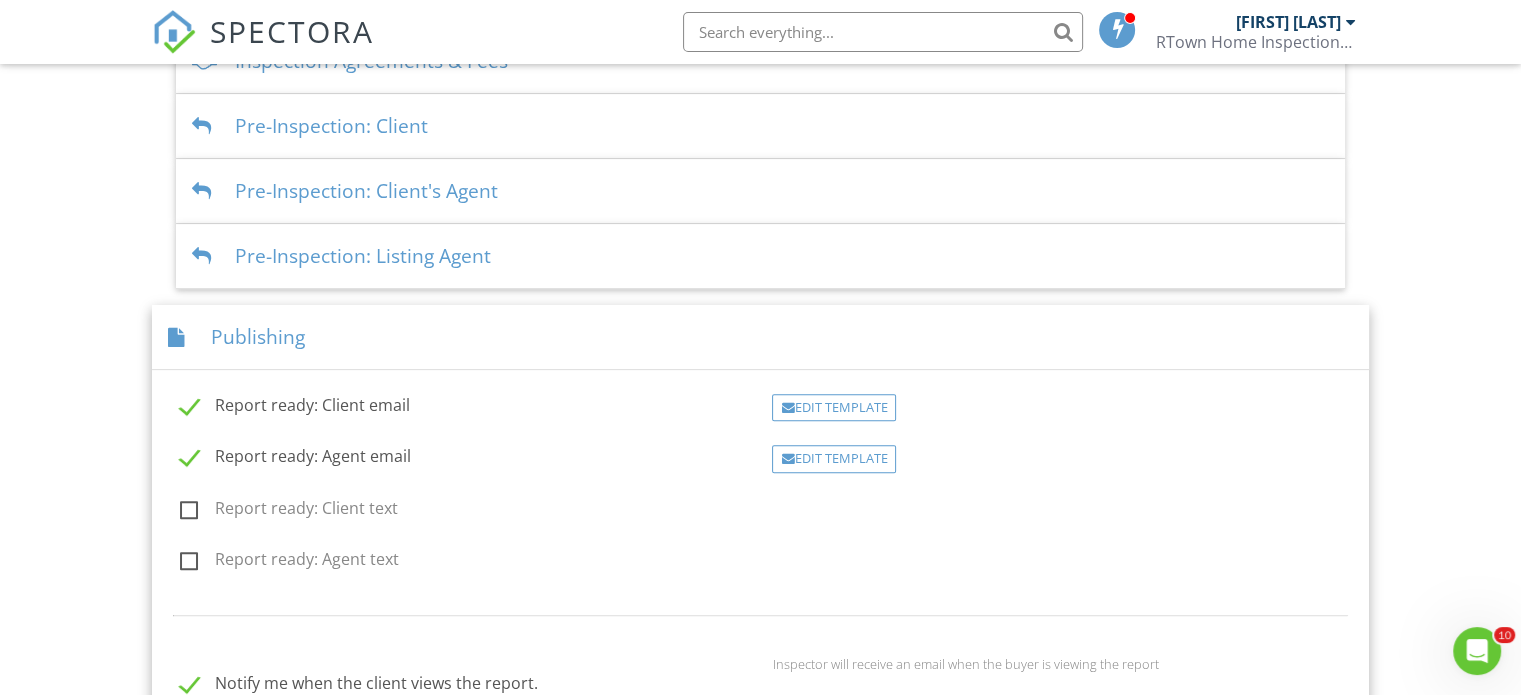 scroll, scrollTop: 700, scrollLeft: 0, axis: vertical 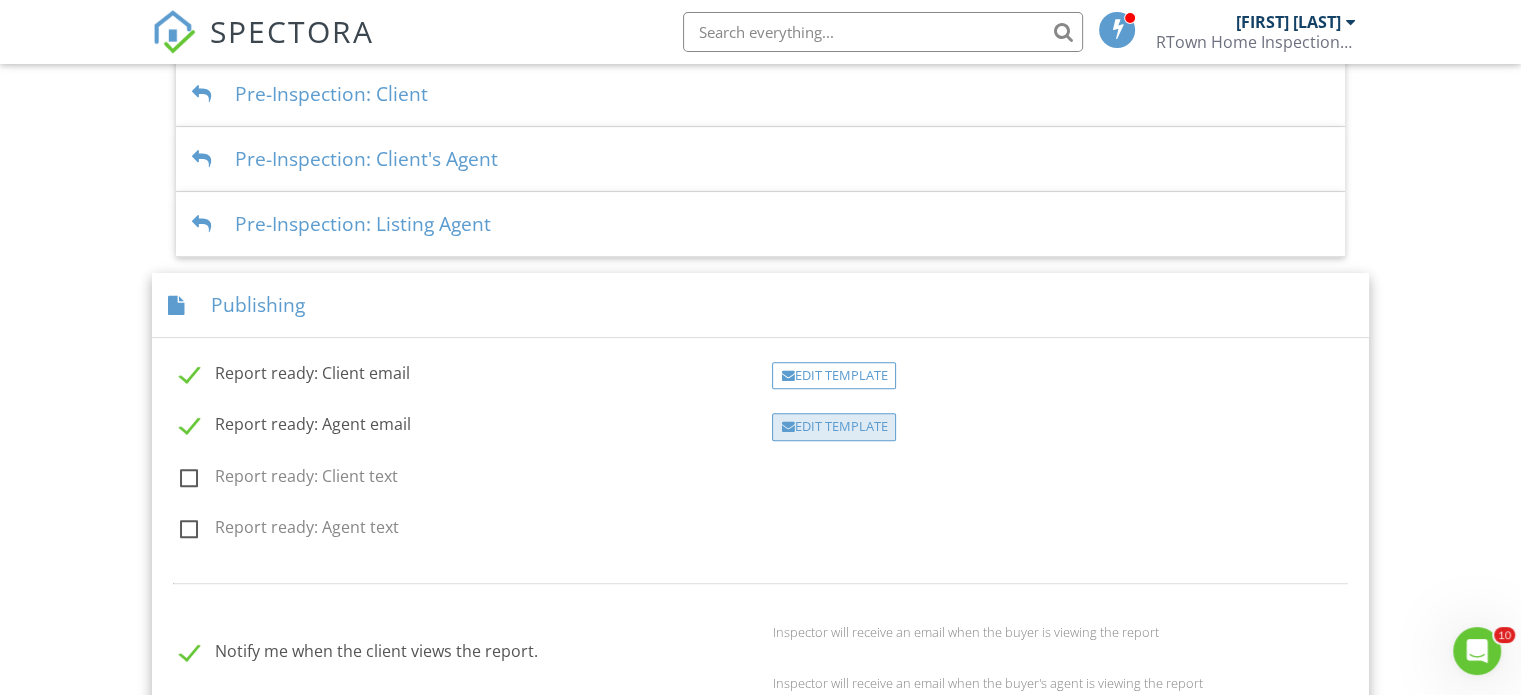 click on "Edit Template" at bounding box center [834, 427] 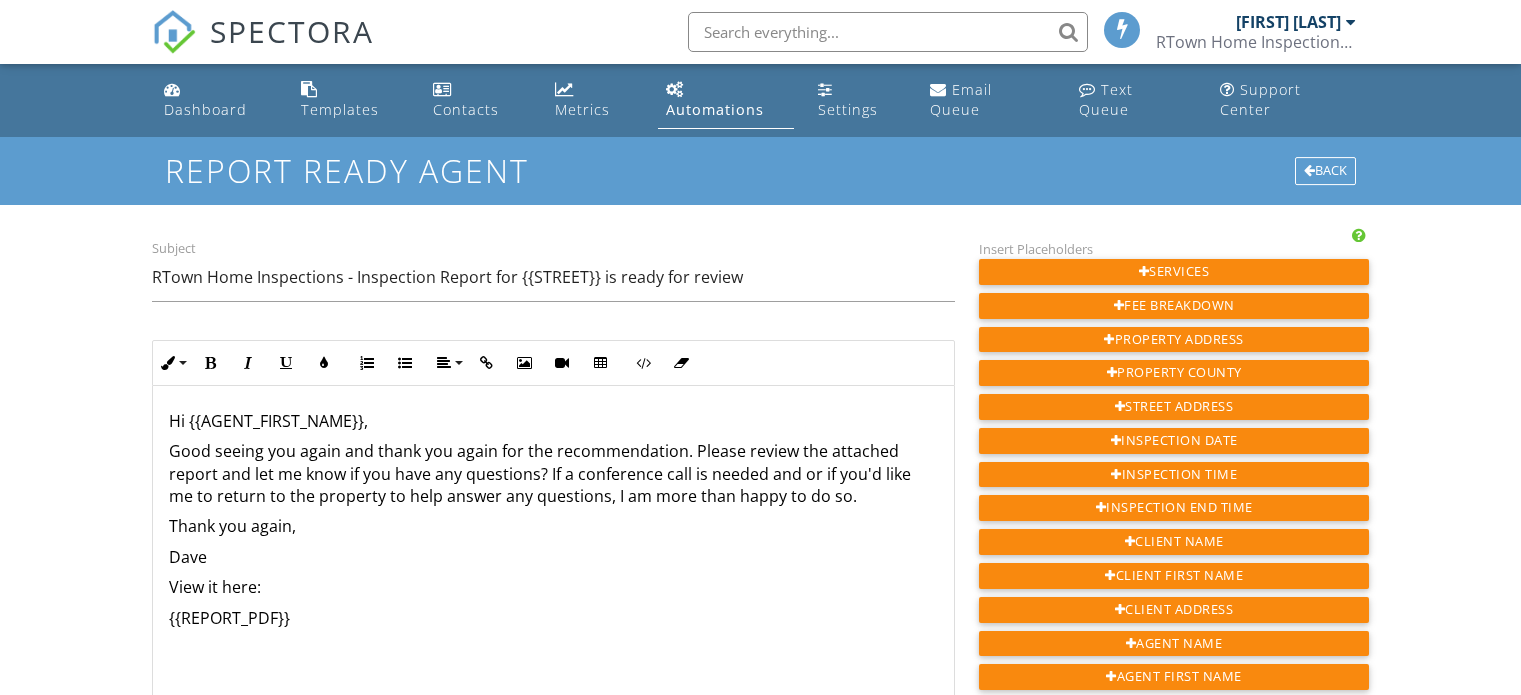 scroll, scrollTop: 0, scrollLeft: 0, axis: both 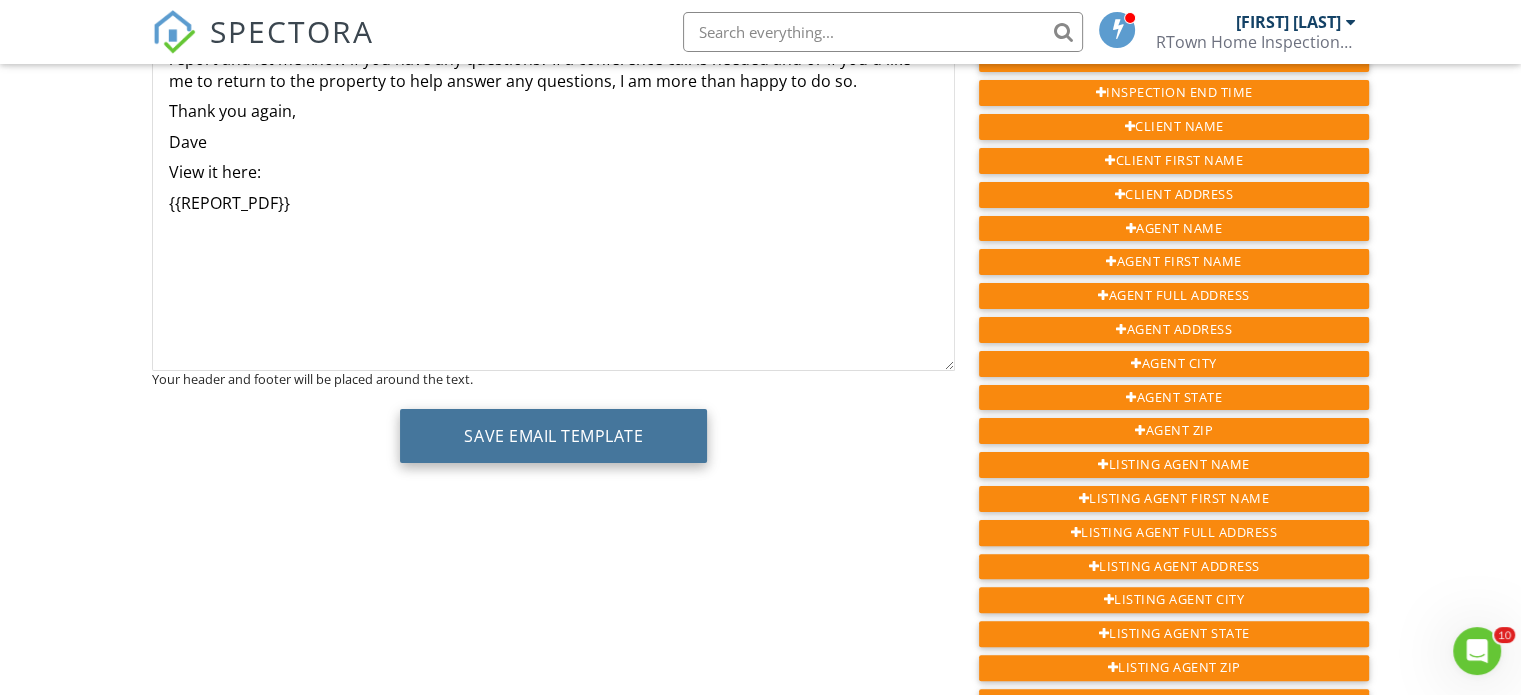 click on "Save Email Template" at bounding box center [553, 436] 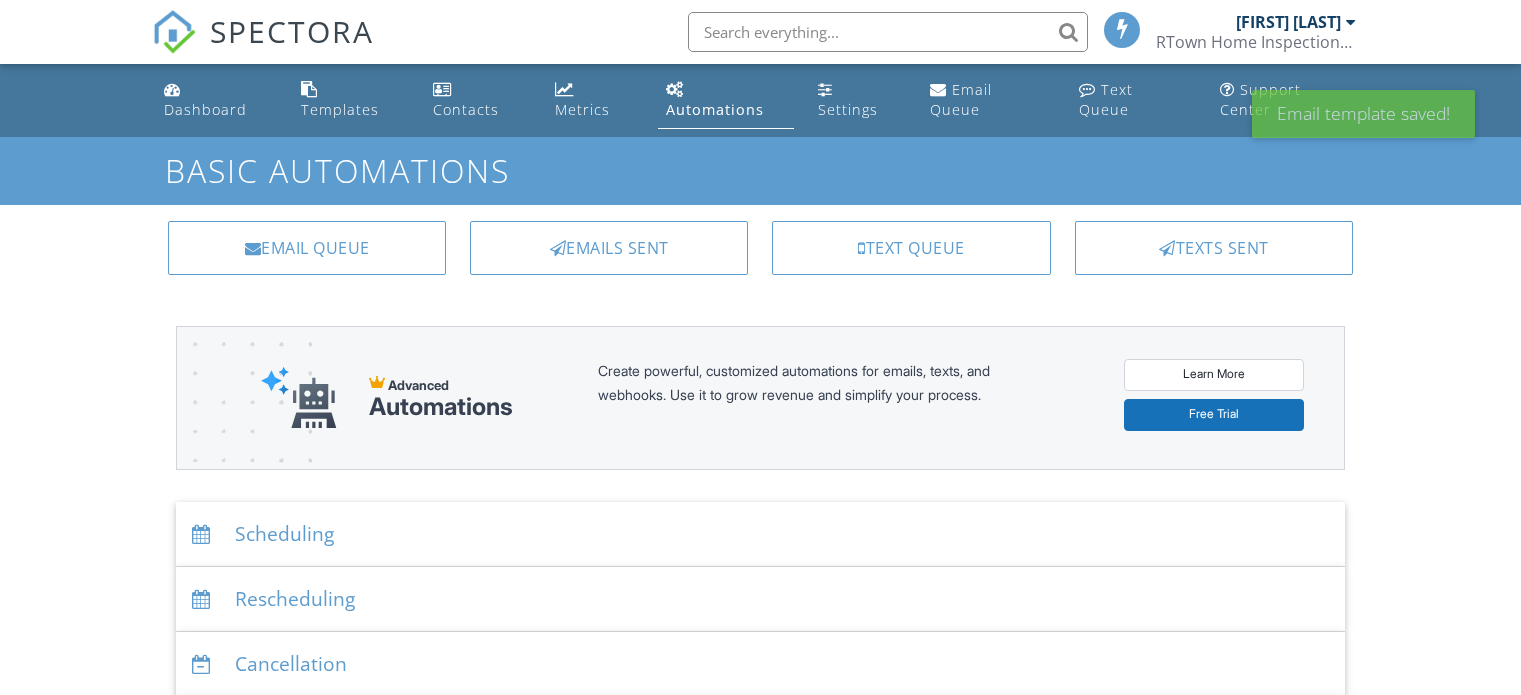 scroll, scrollTop: 0, scrollLeft: 0, axis: both 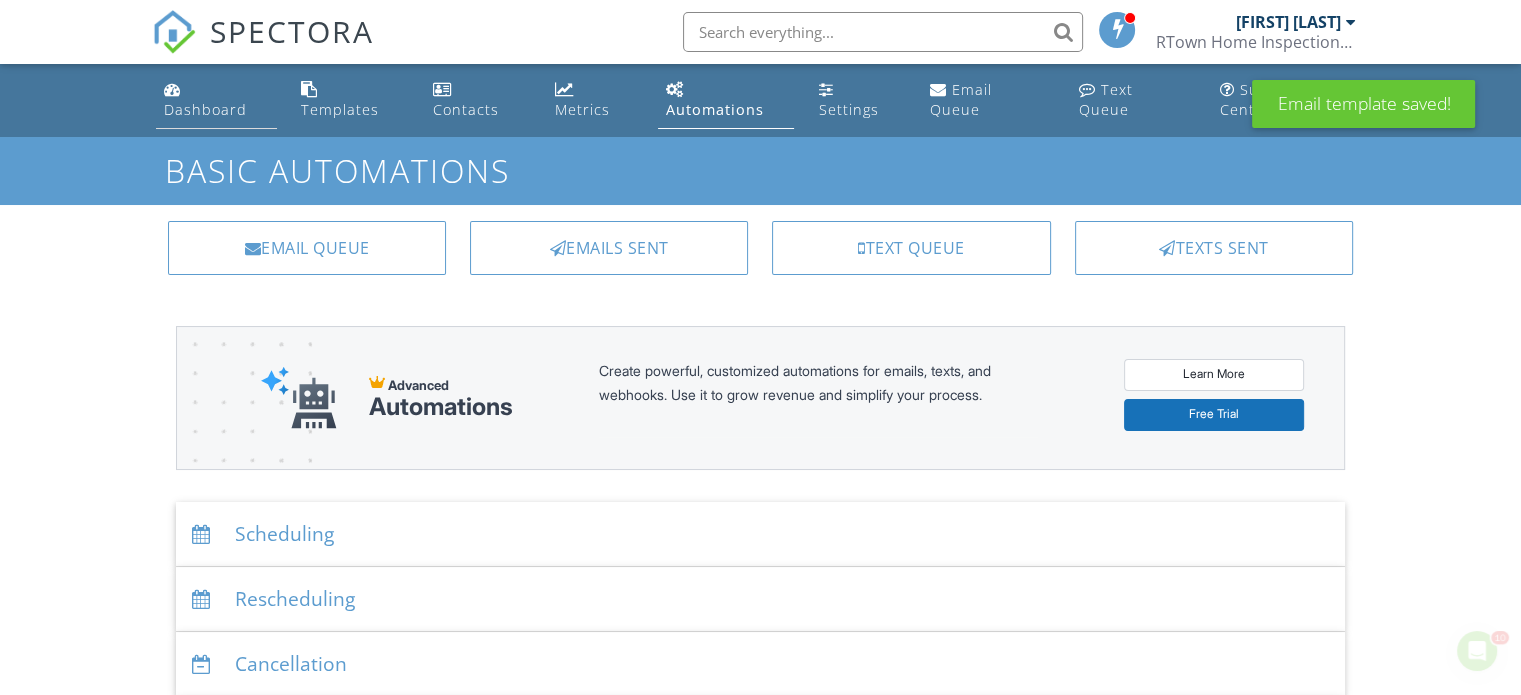 click on "Dashboard" at bounding box center (205, 109) 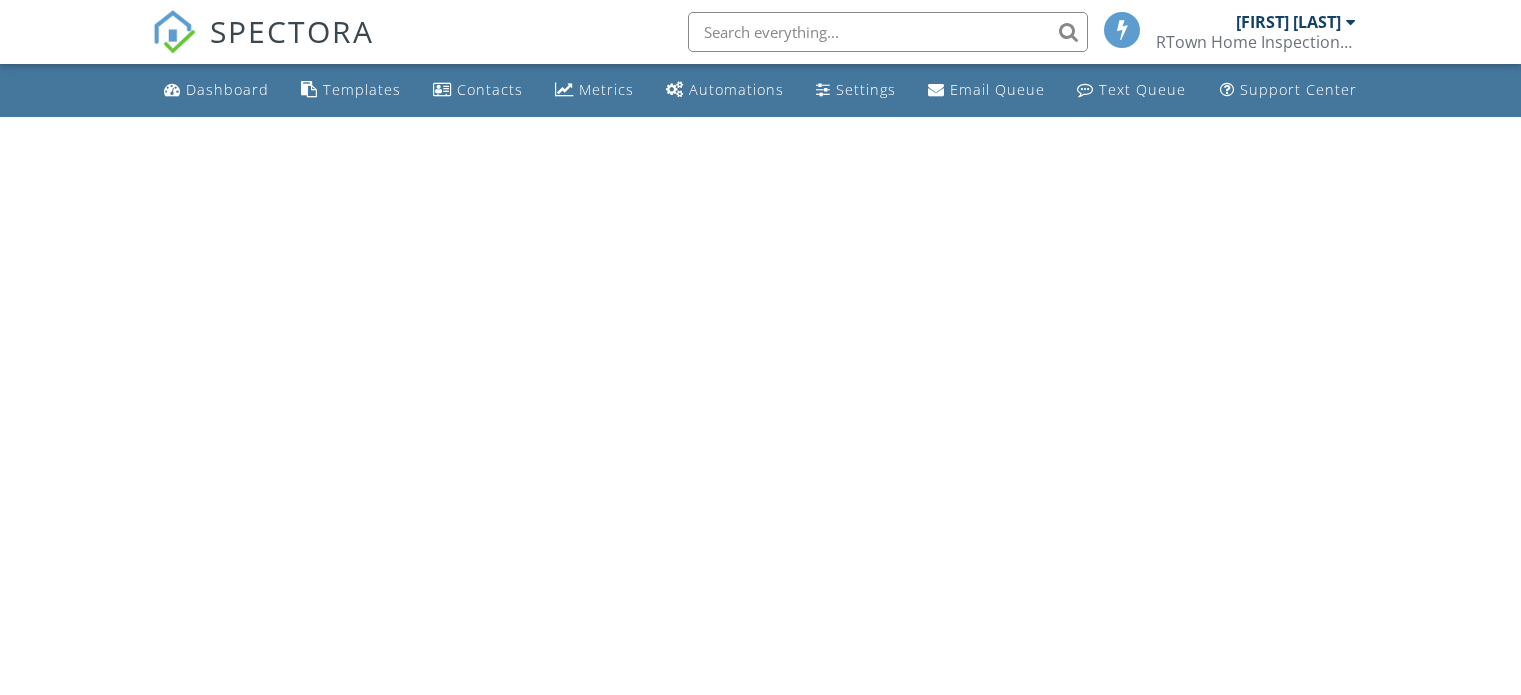 scroll, scrollTop: 0, scrollLeft: 0, axis: both 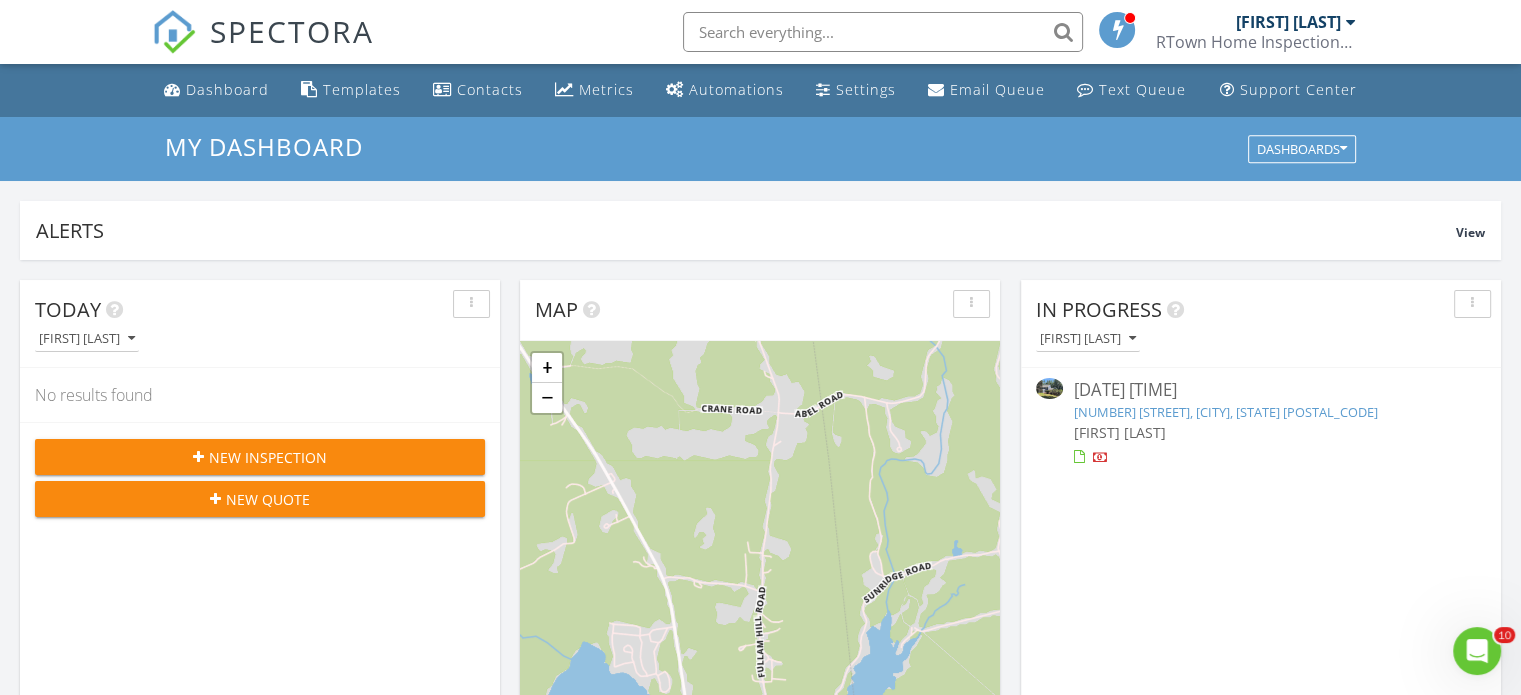 click on "[NUMBER] [STREET], [CITY], [STATE] [POSTAL_CODE]" at bounding box center (1225, 412) 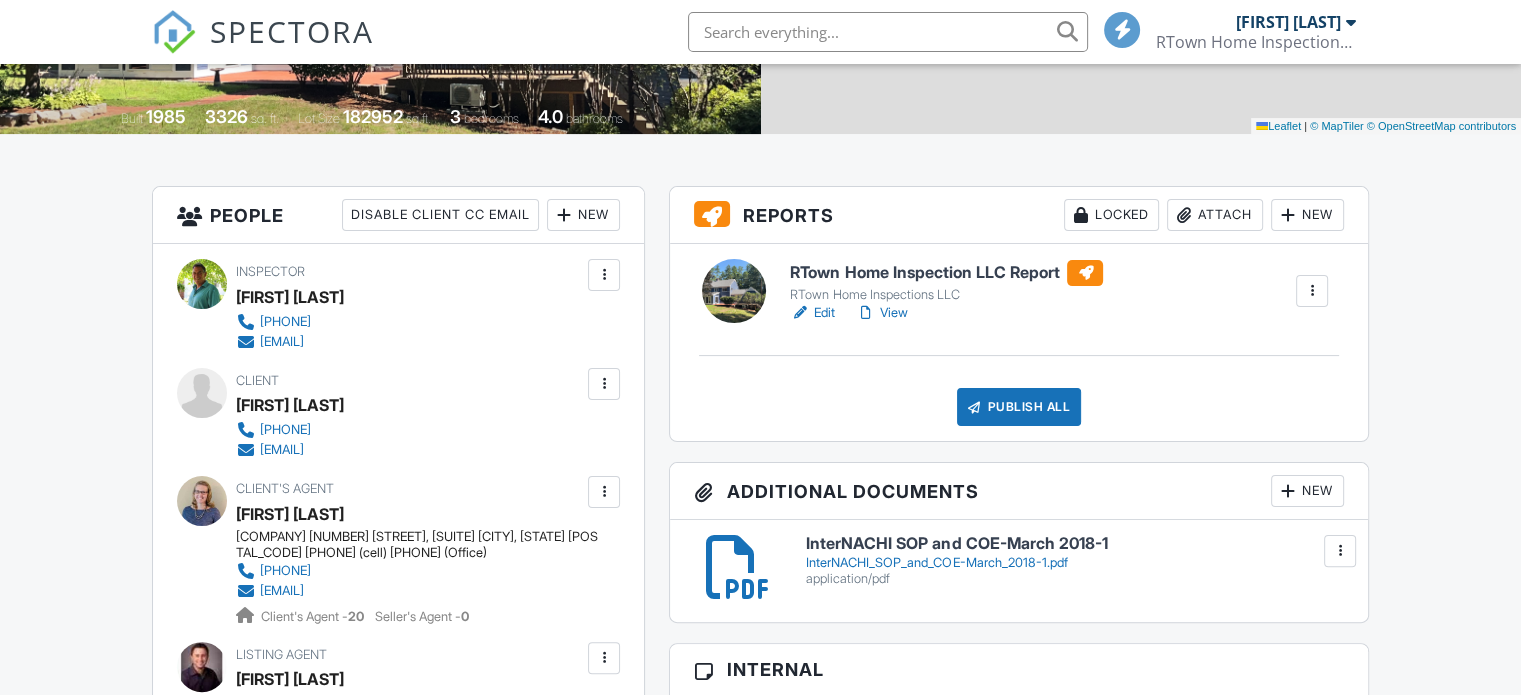 scroll, scrollTop: 400, scrollLeft: 0, axis: vertical 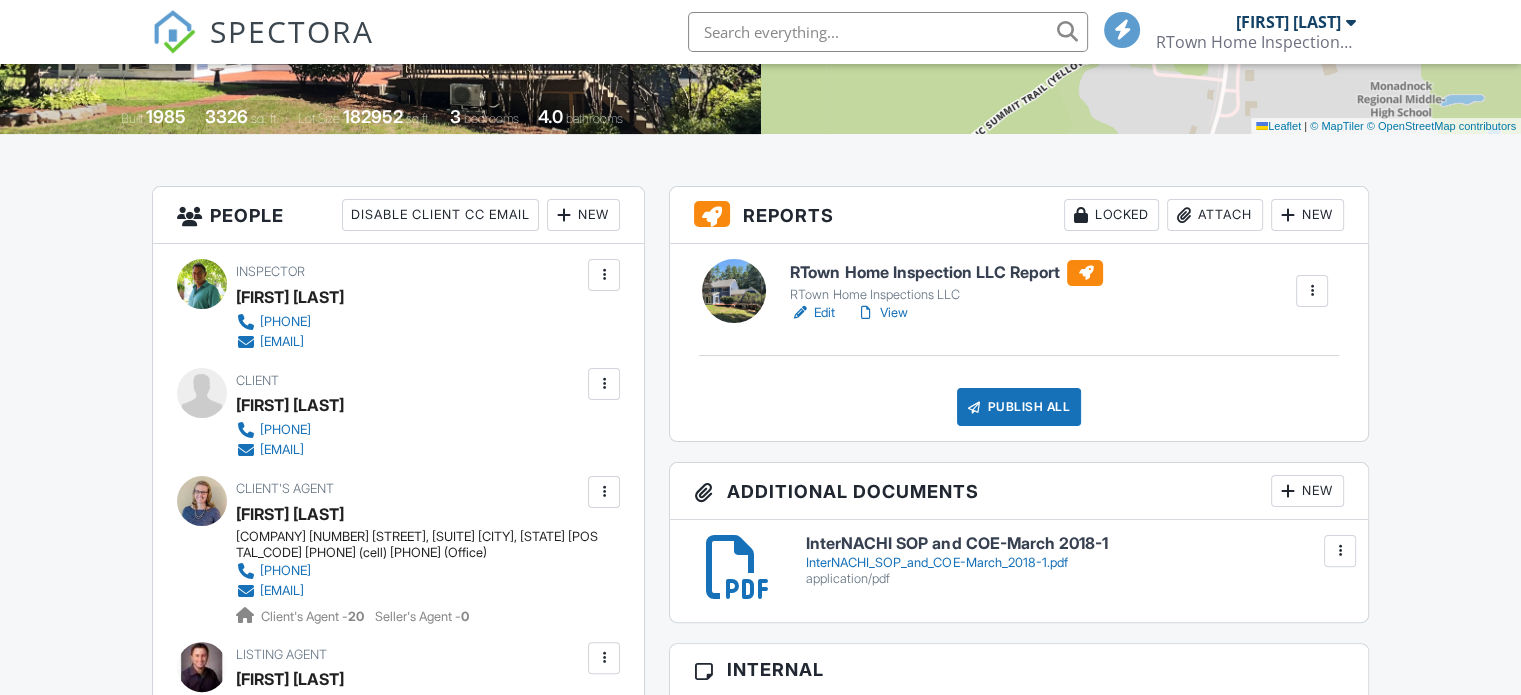 click on "Locked" at bounding box center [1111, 215] 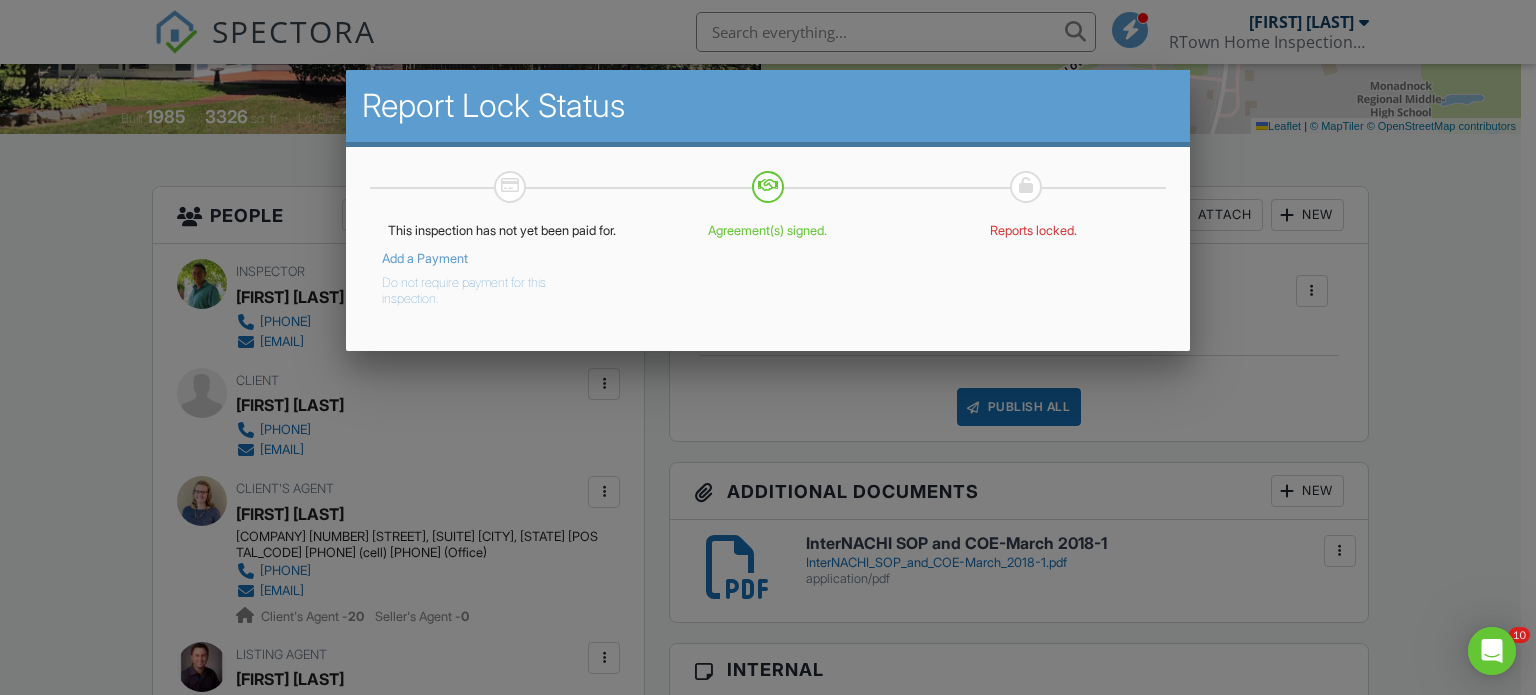 scroll, scrollTop: 0, scrollLeft: 0, axis: both 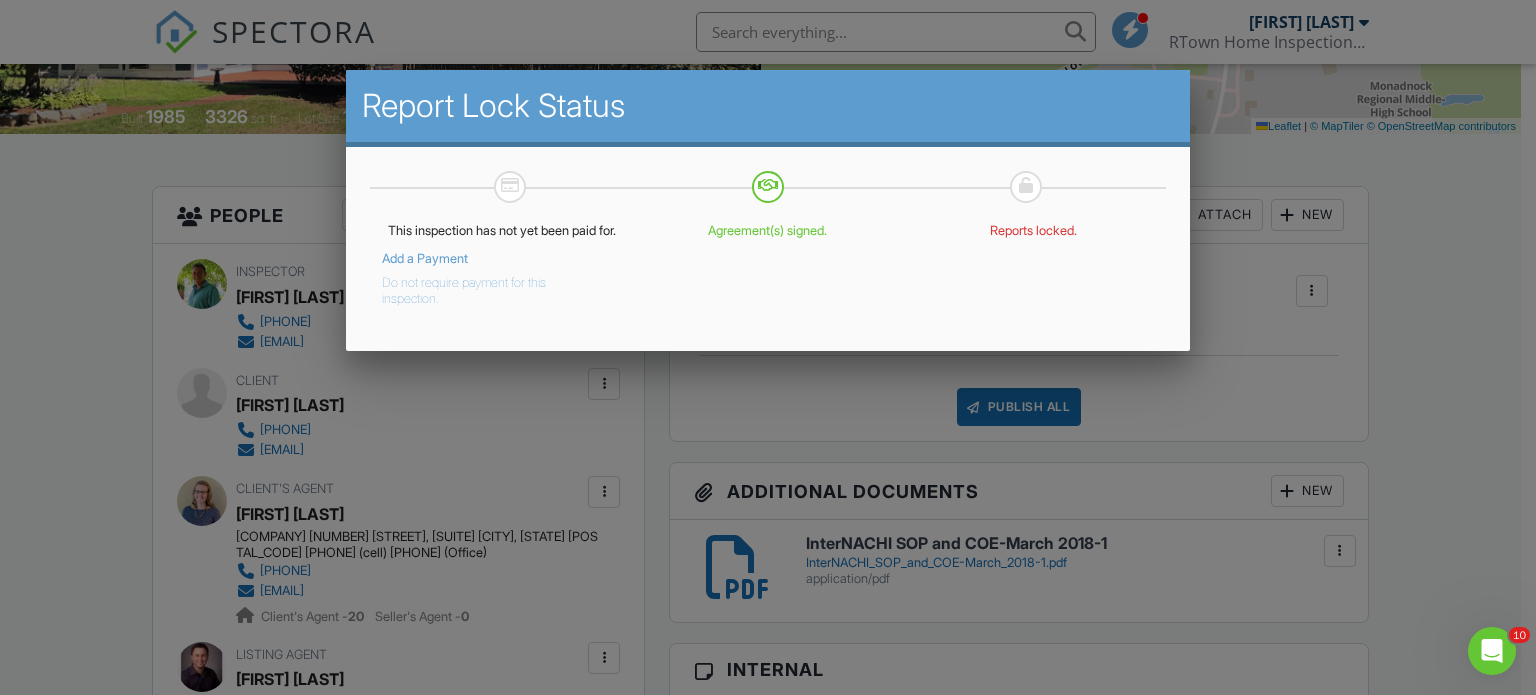 click on "Do not require payment for this inspection." at bounding box center [488, 287] 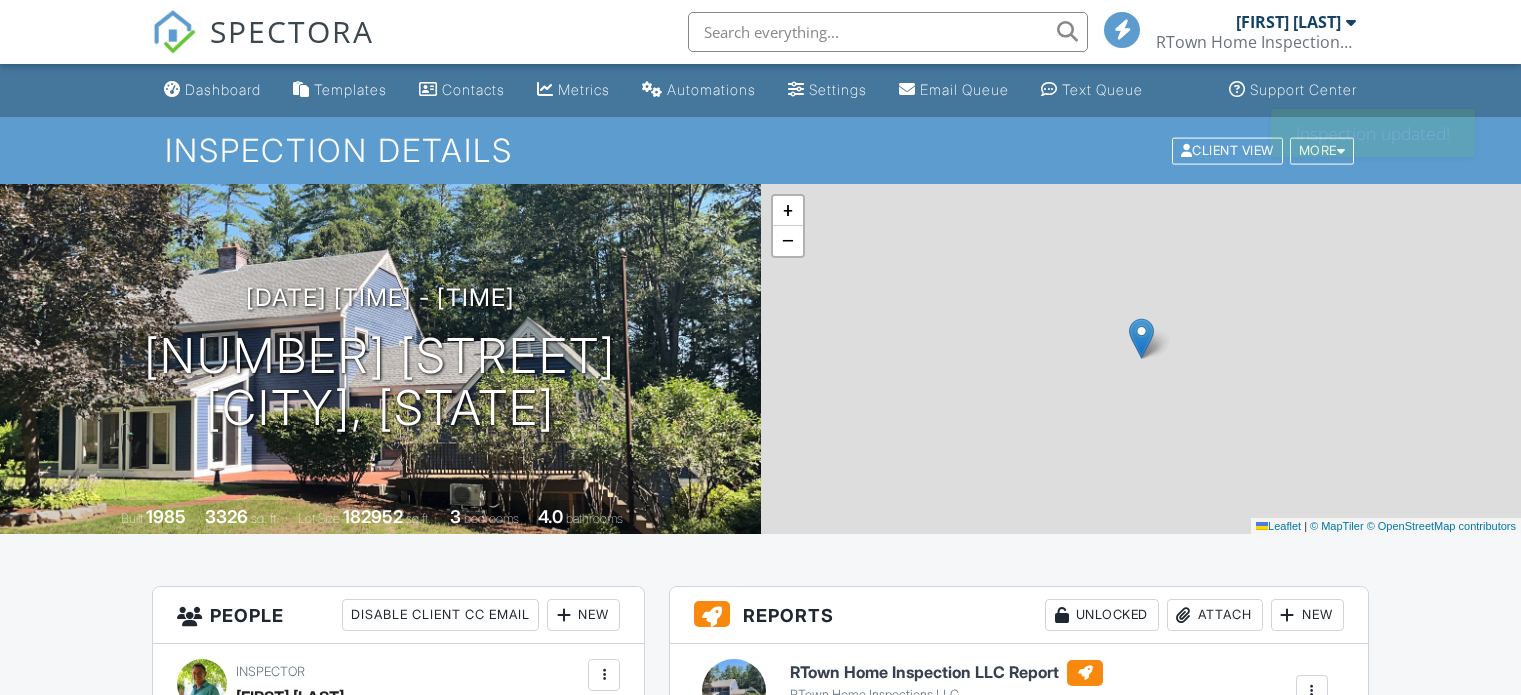 scroll, scrollTop: 0, scrollLeft: 0, axis: both 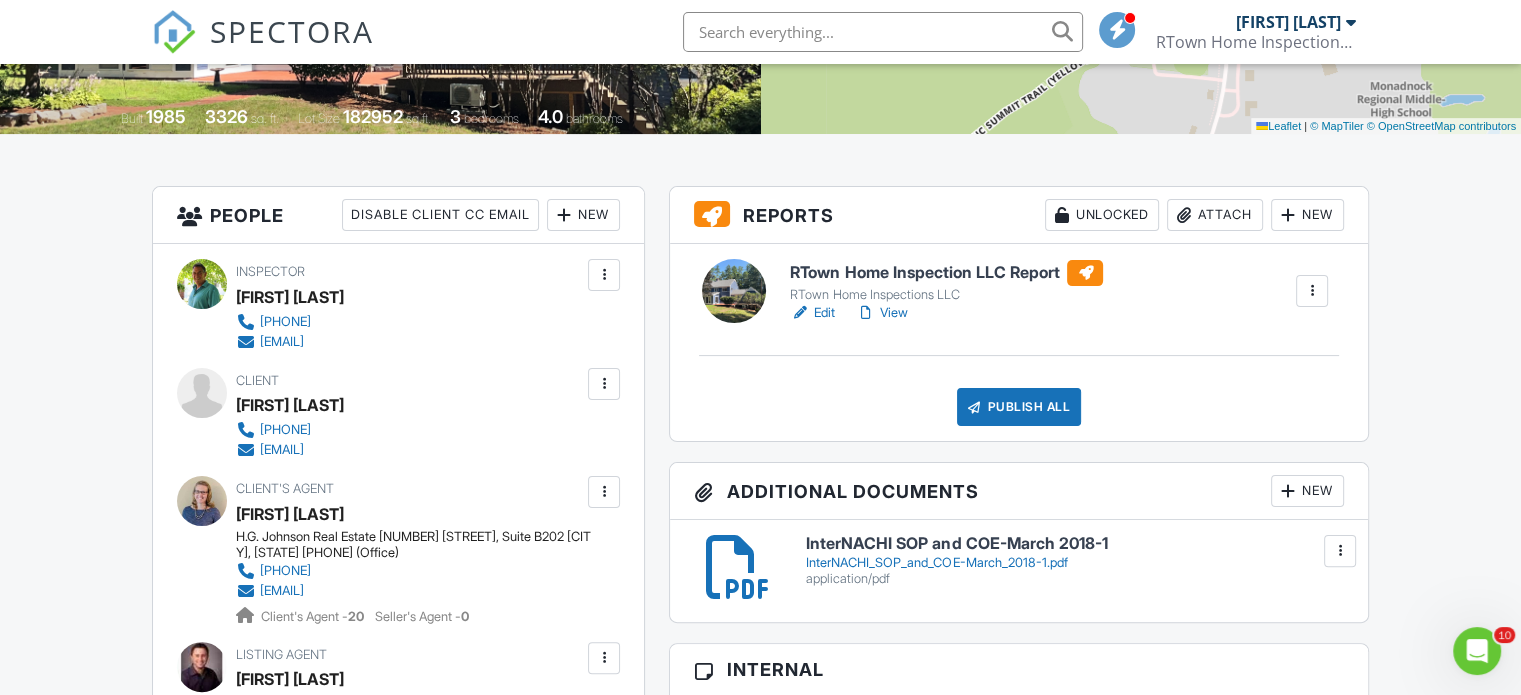 click on "Publish All" at bounding box center (1019, 407) 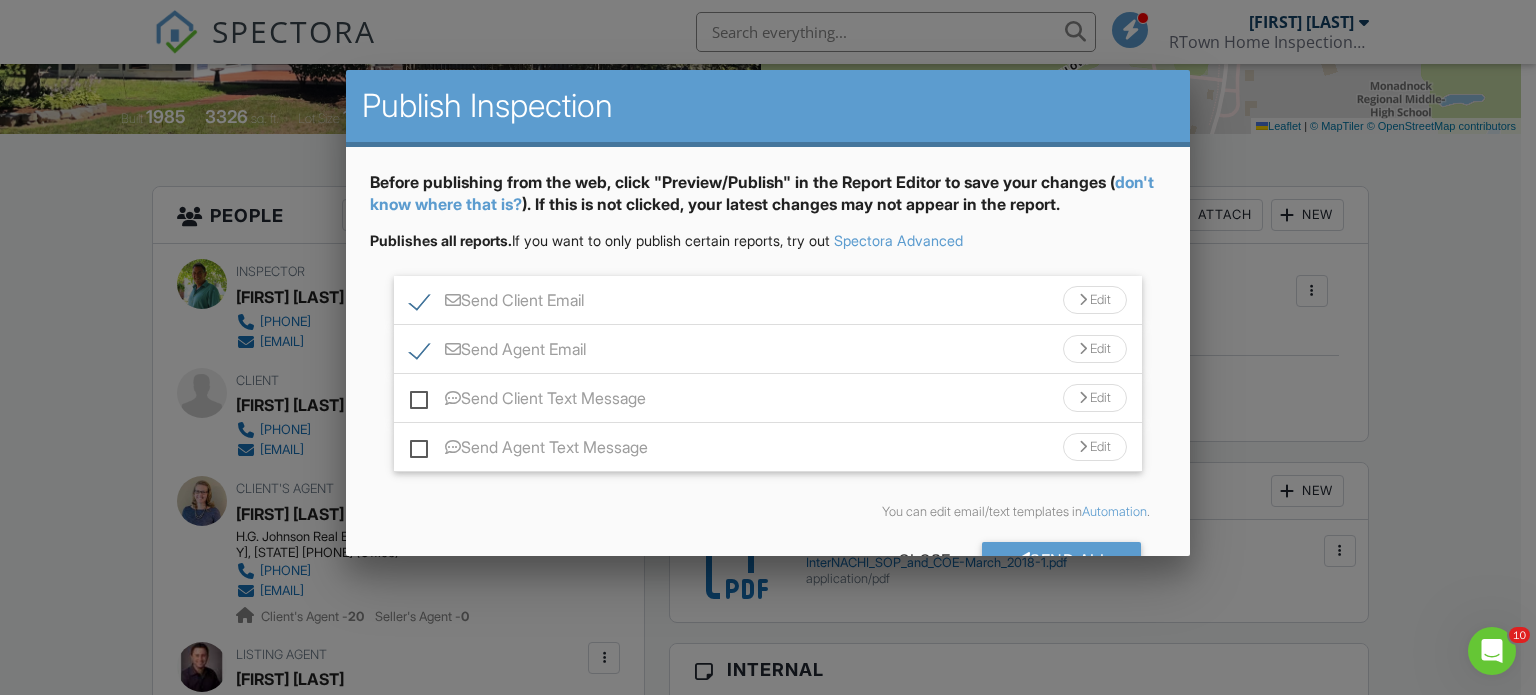 click on "Edit" at bounding box center (1095, 300) 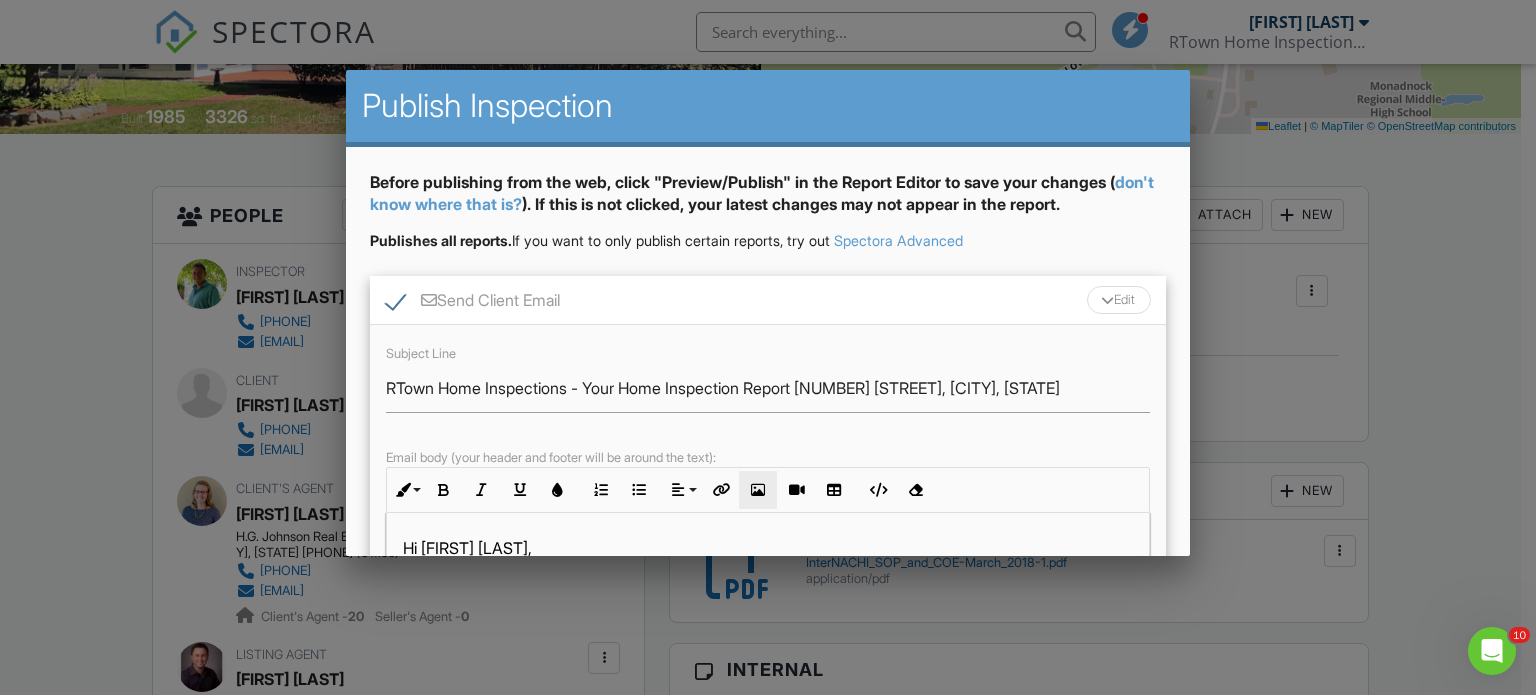 scroll, scrollTop: 100, scrollLeft: 0, axis: vertical 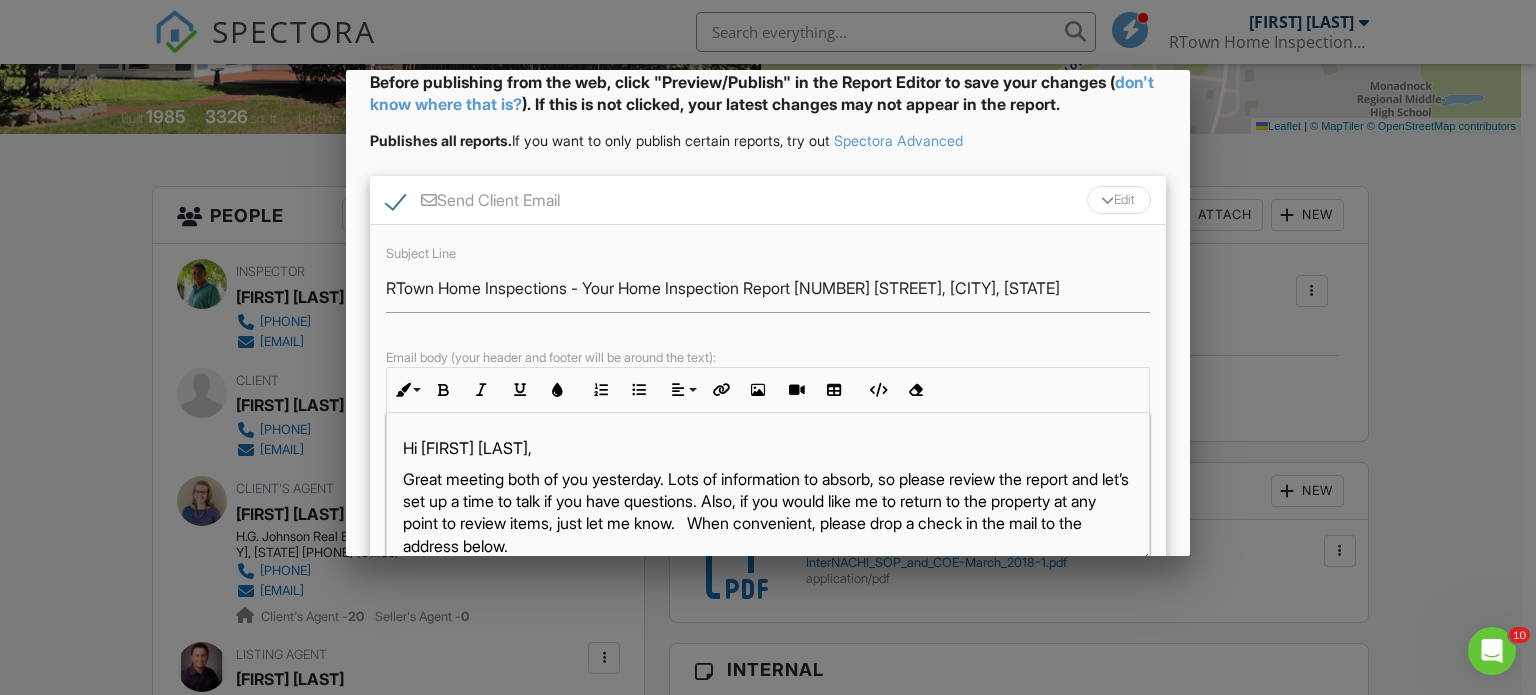click on "Hi [FIRST] [LAST]," at bounding box center (768, 448) 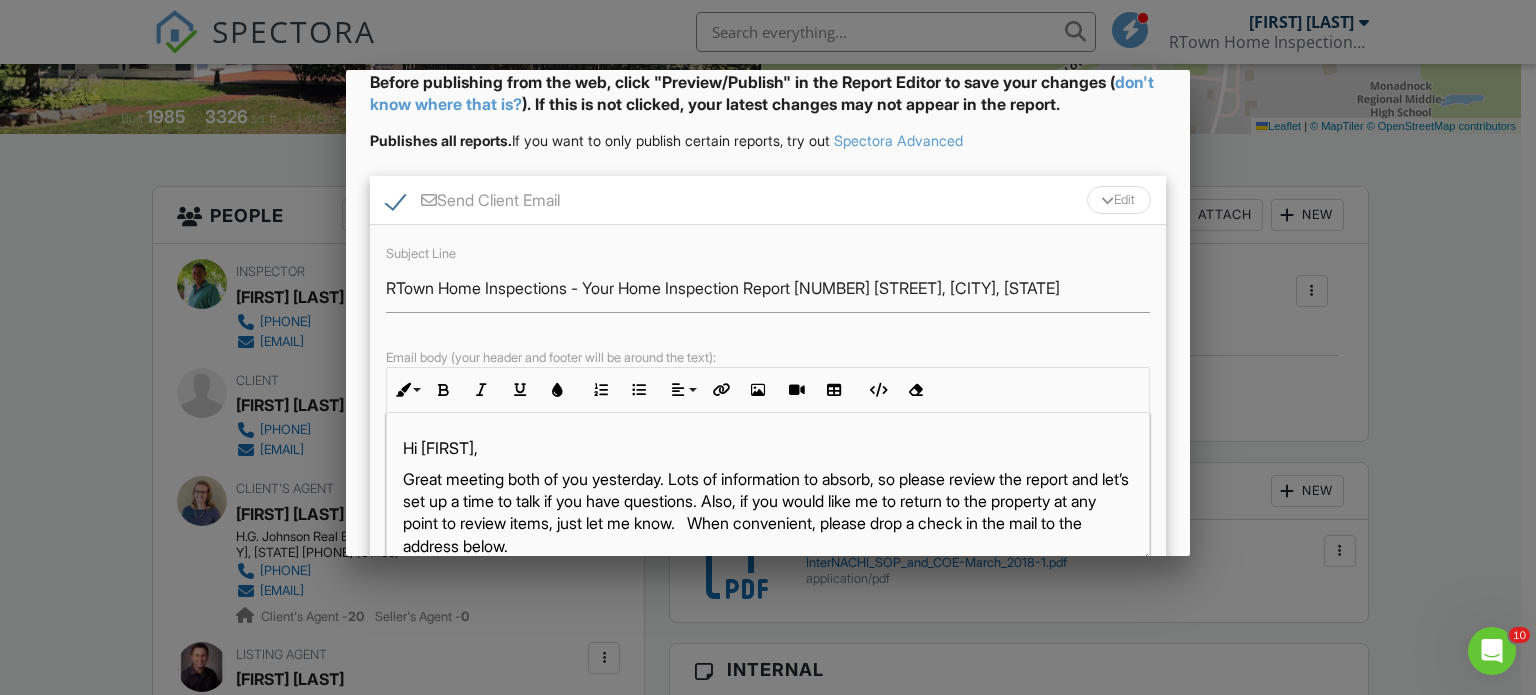 type 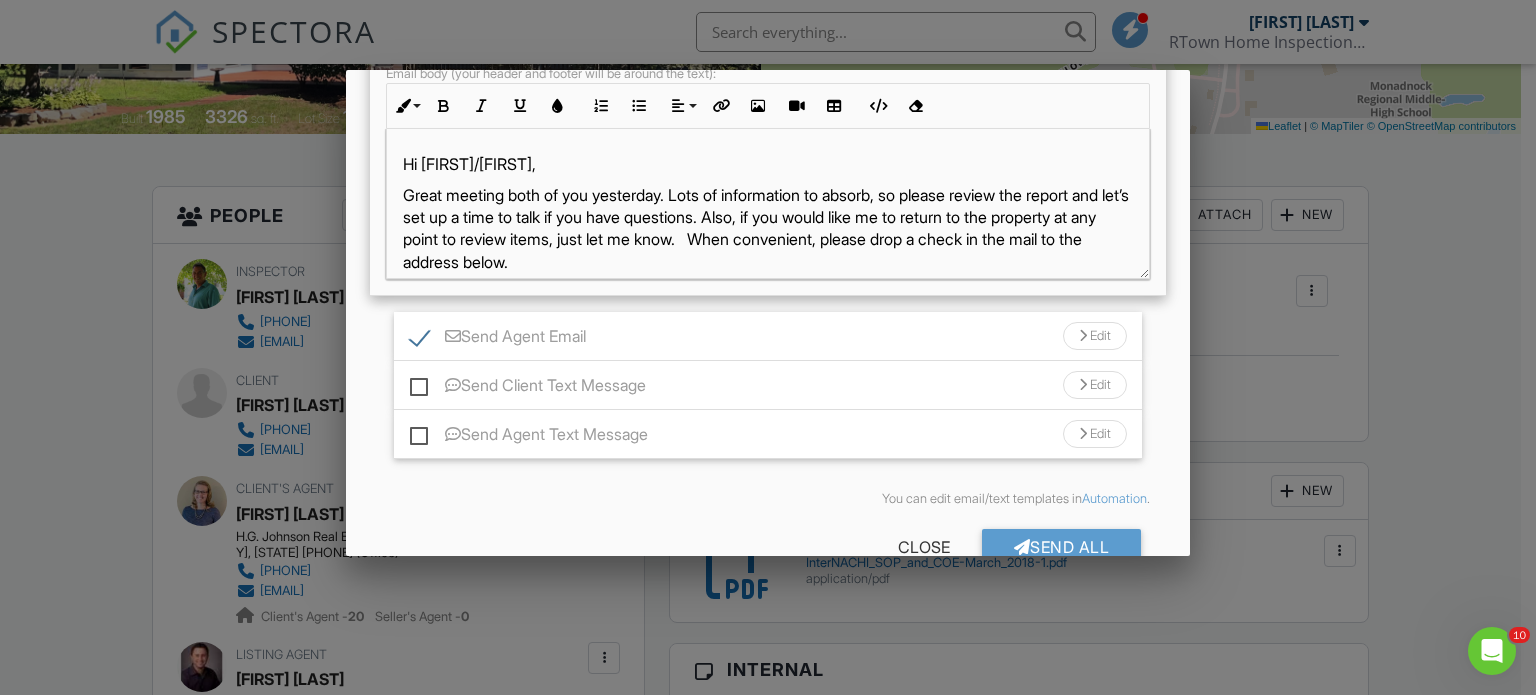 scroll, scrollTop: 395, scrollLeft: 0, axis: vertical 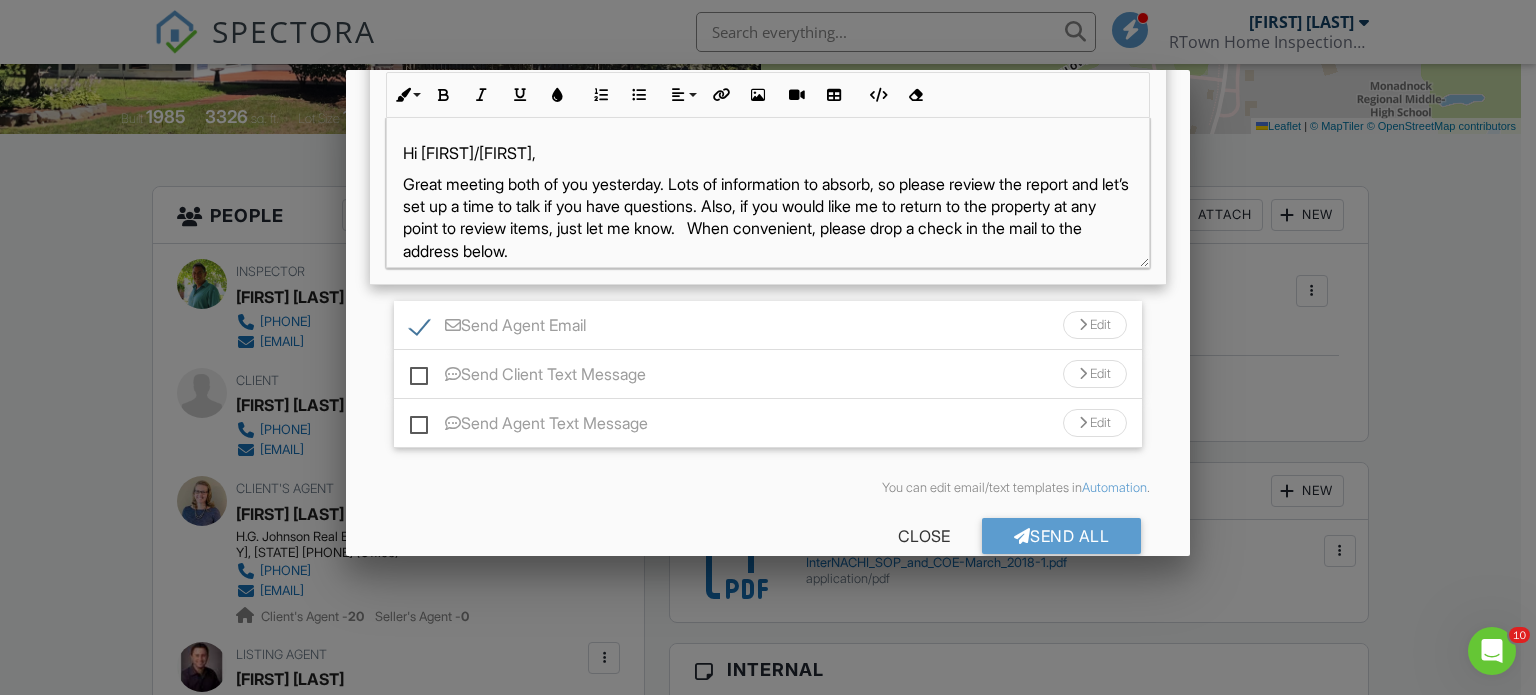click on "Edit" at bounding box center (1095, 325) 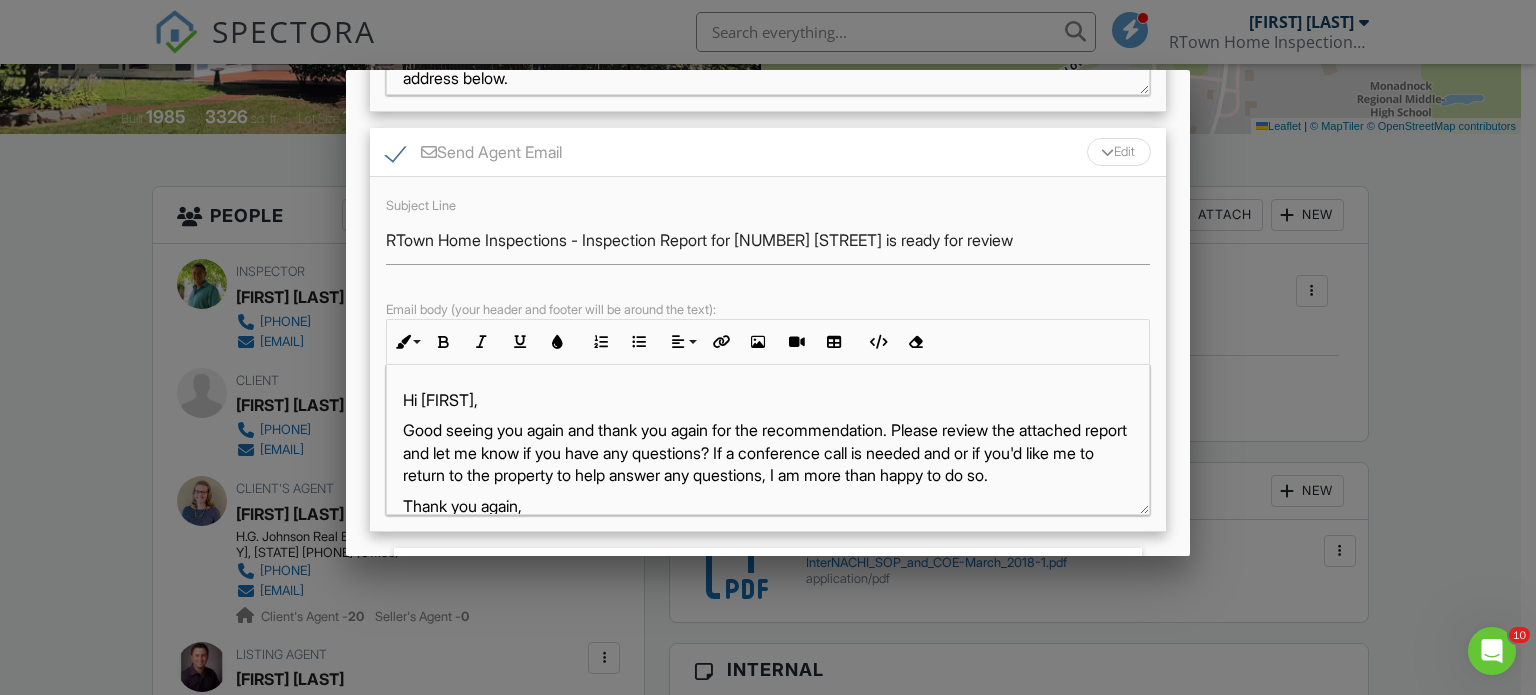scroll, scrollTop: 595, scrollLeft: 0, axis: vertical 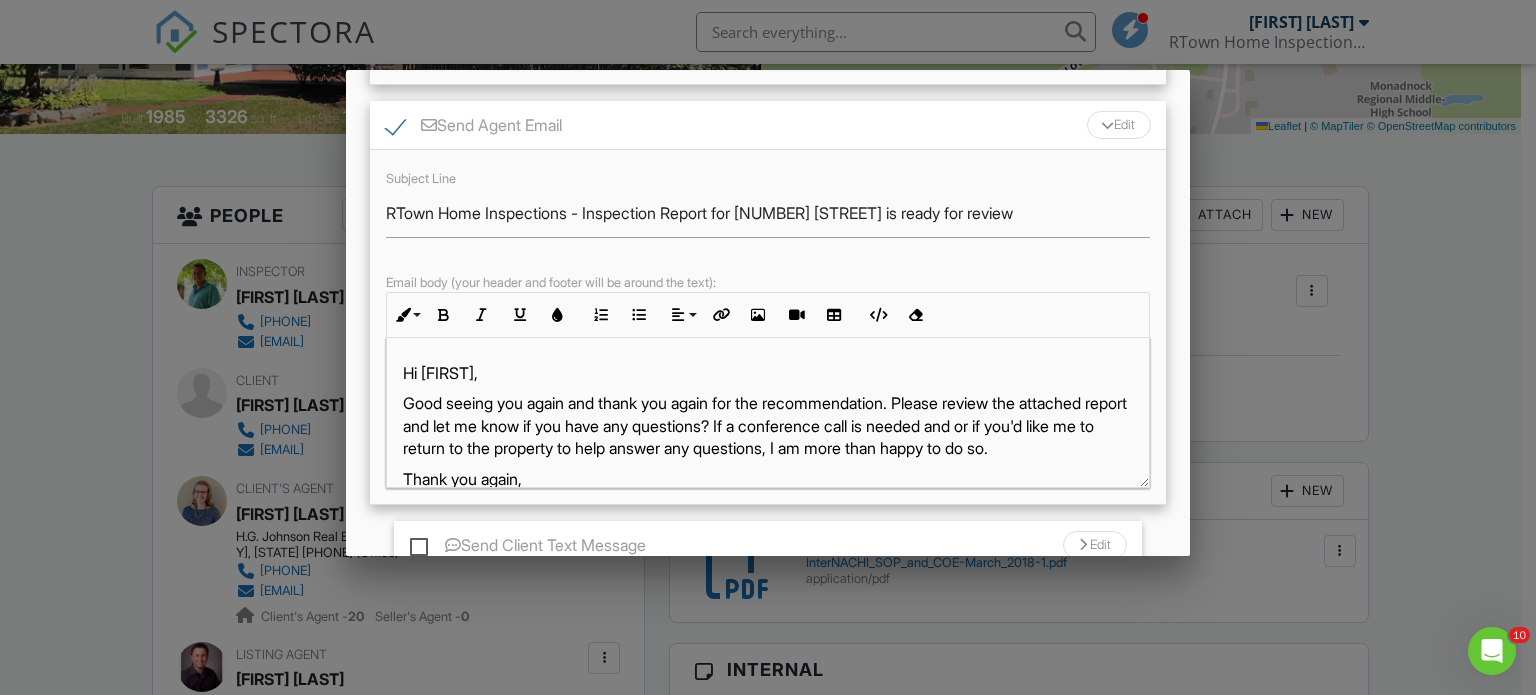 click on "Good seeing you again and thank you again for the recommendation. Please review the attached report and let me know if you have any questions? If a conference call is needed and or if you'd like me to return to the property to help answer any questions, I am more than happy to do so." at bounding box center [768, 425] 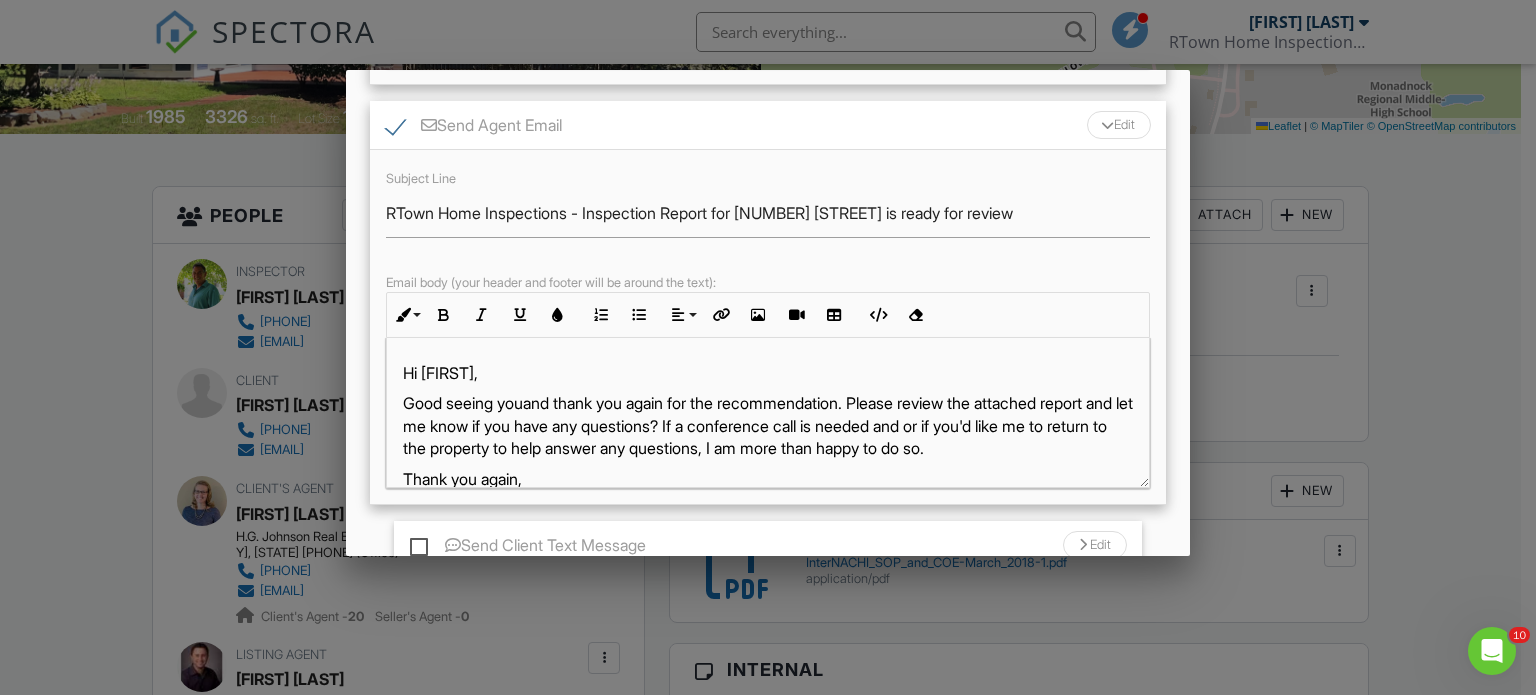 type 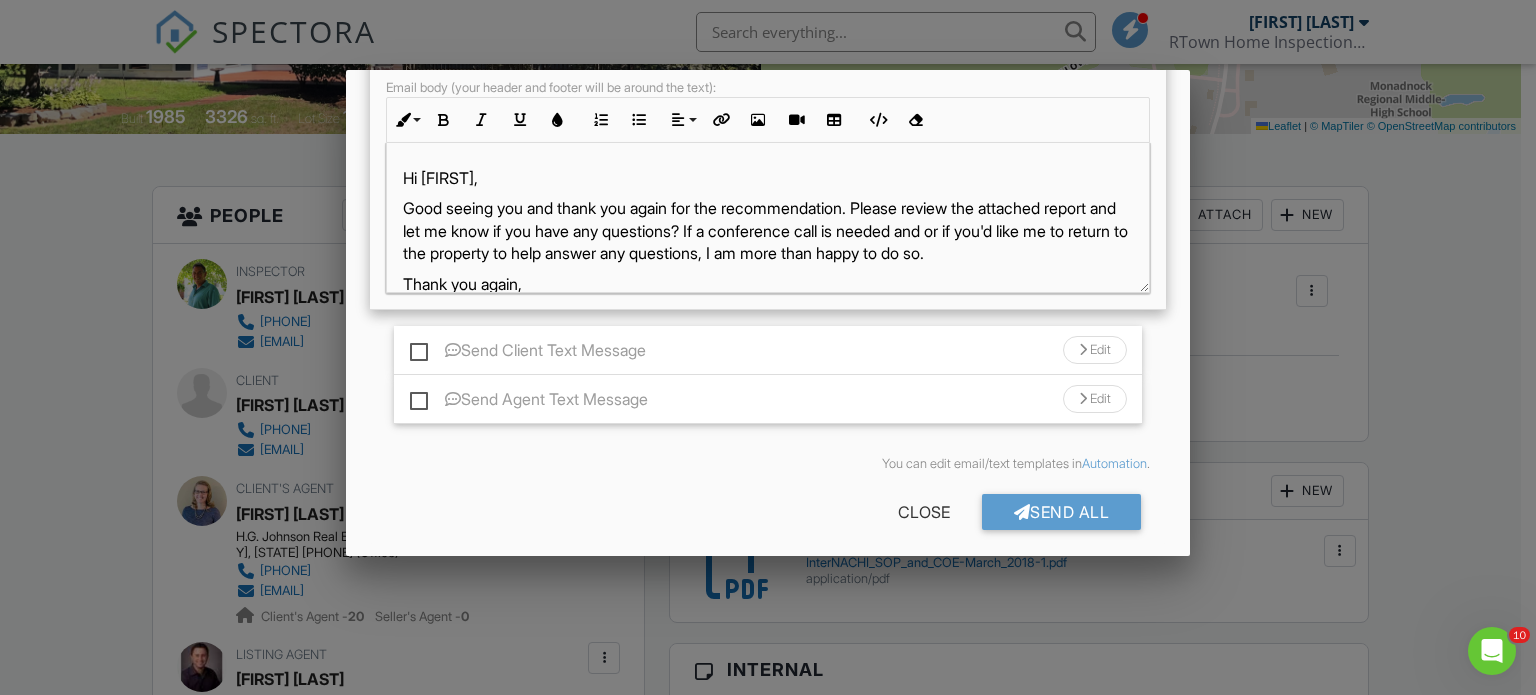 scroll, scrollTop: 799, scrollLeft: 0, axis: vertical 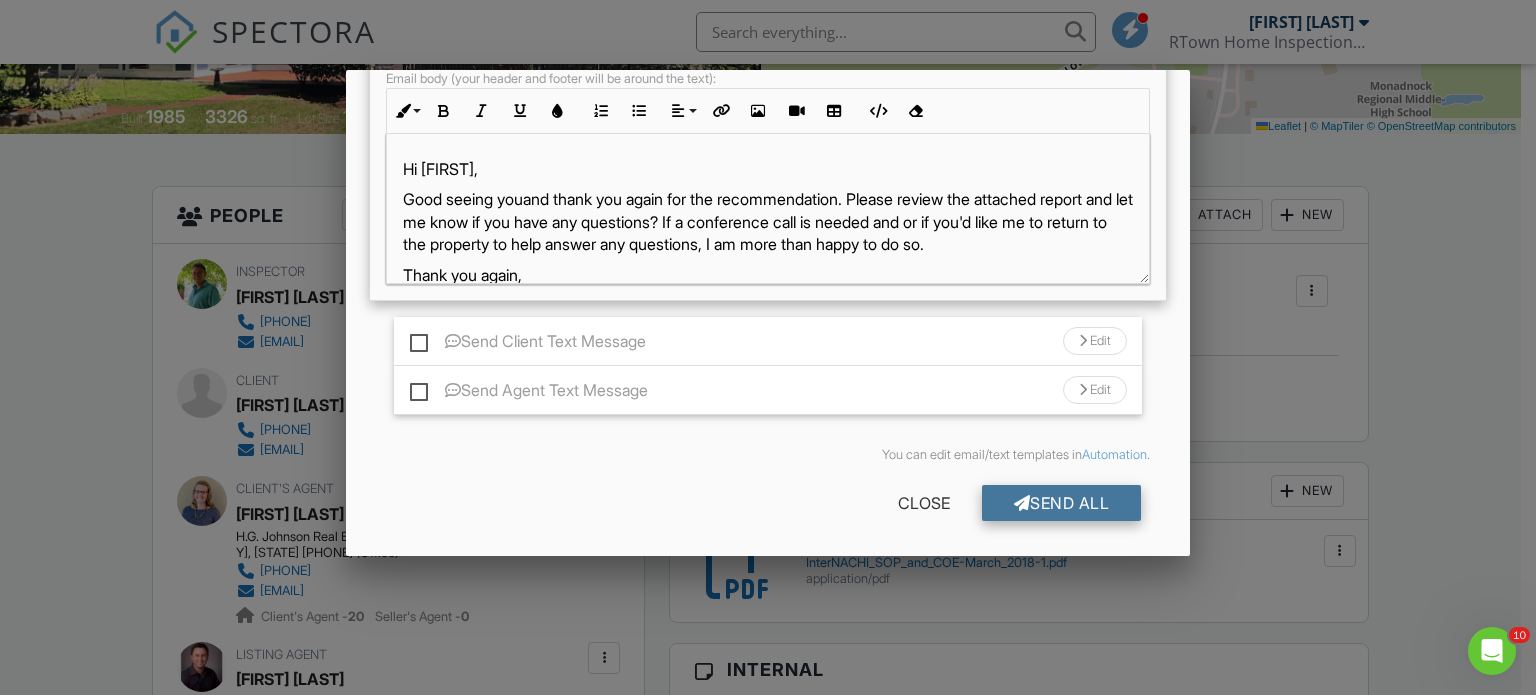 click on "Send All" at bounding box center (1062, 503) 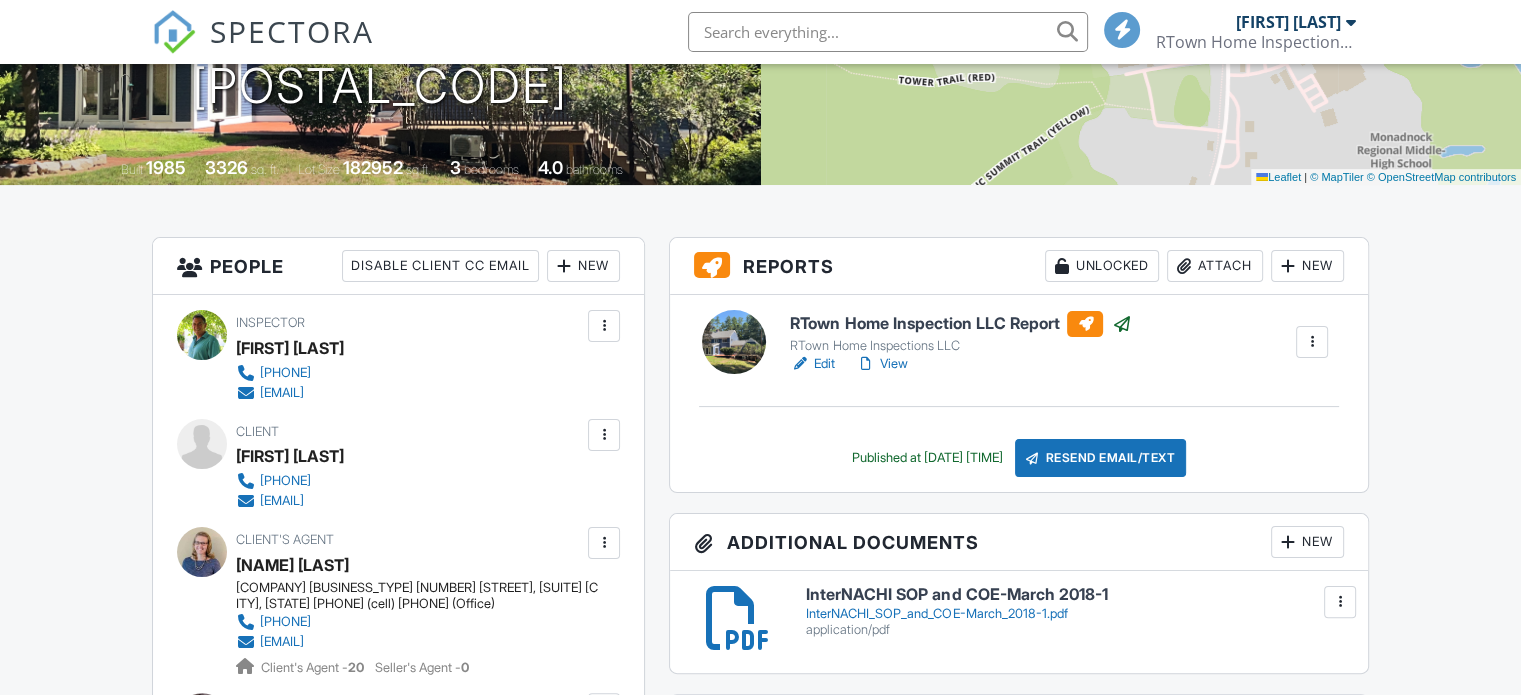scroll, scrollTop: 349, scrollLeft: 0, axis: vertical 